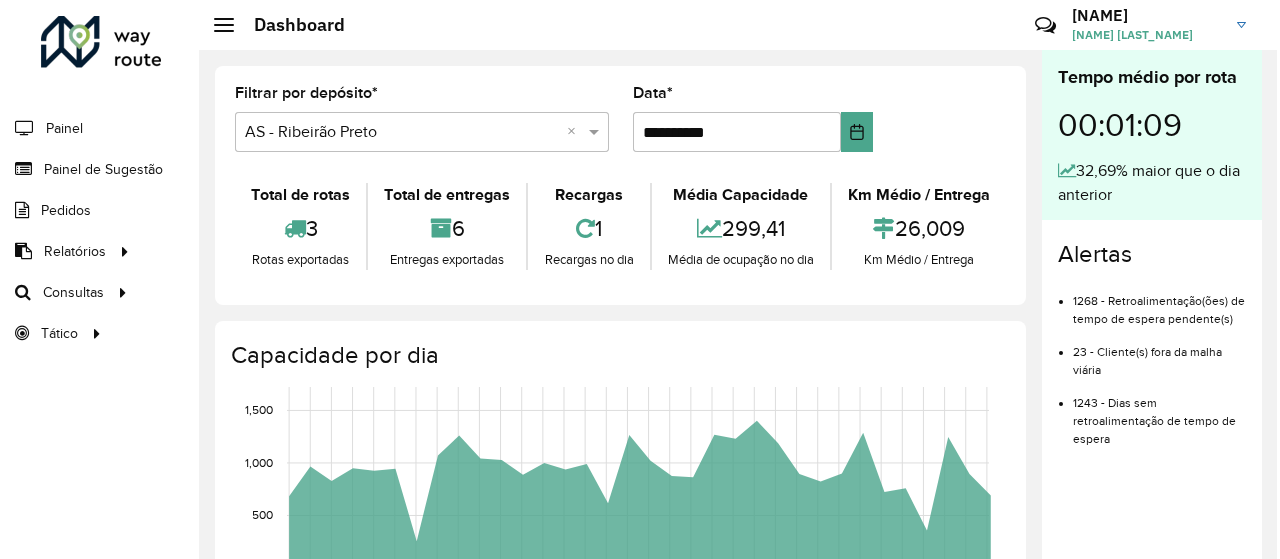 scroll, scrollTop: 0, scrollLeft: 0, axis: both 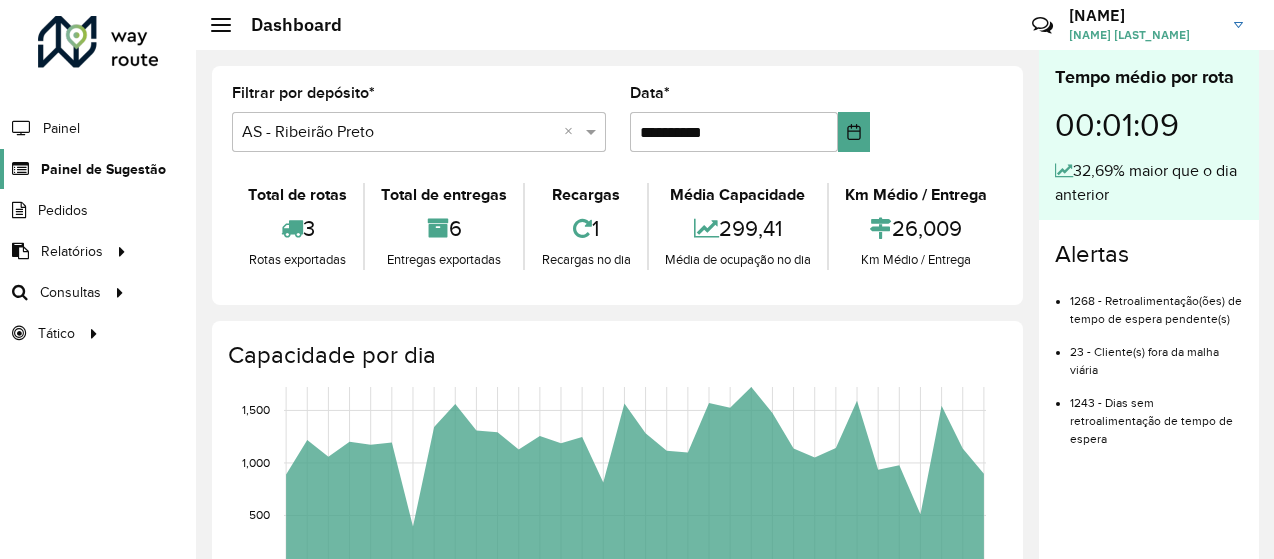 click on "Painel de Sugestão" 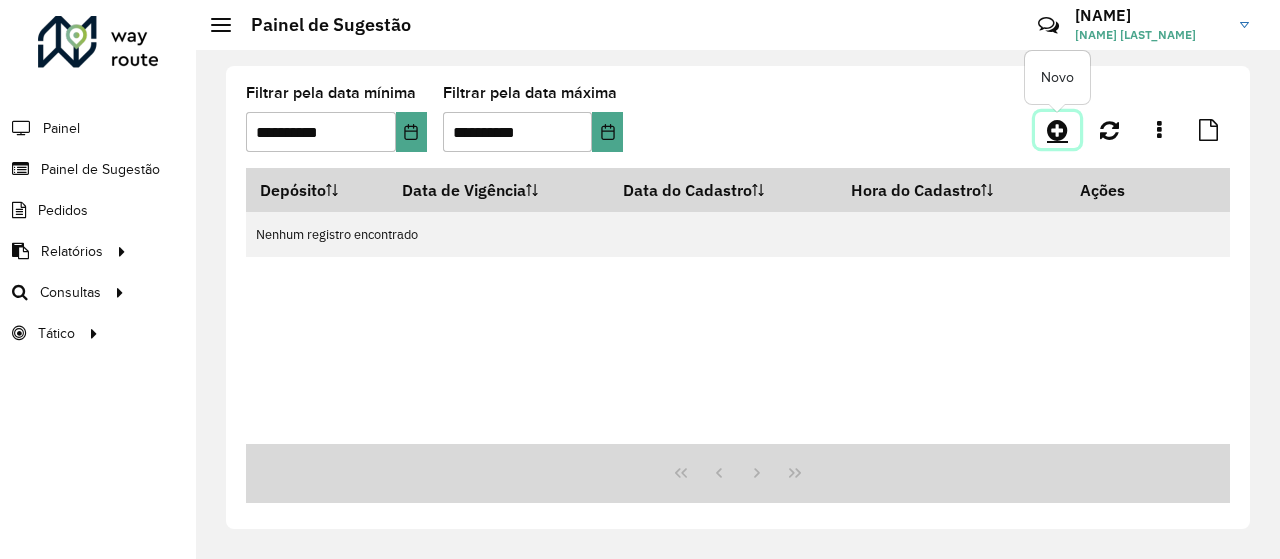 click 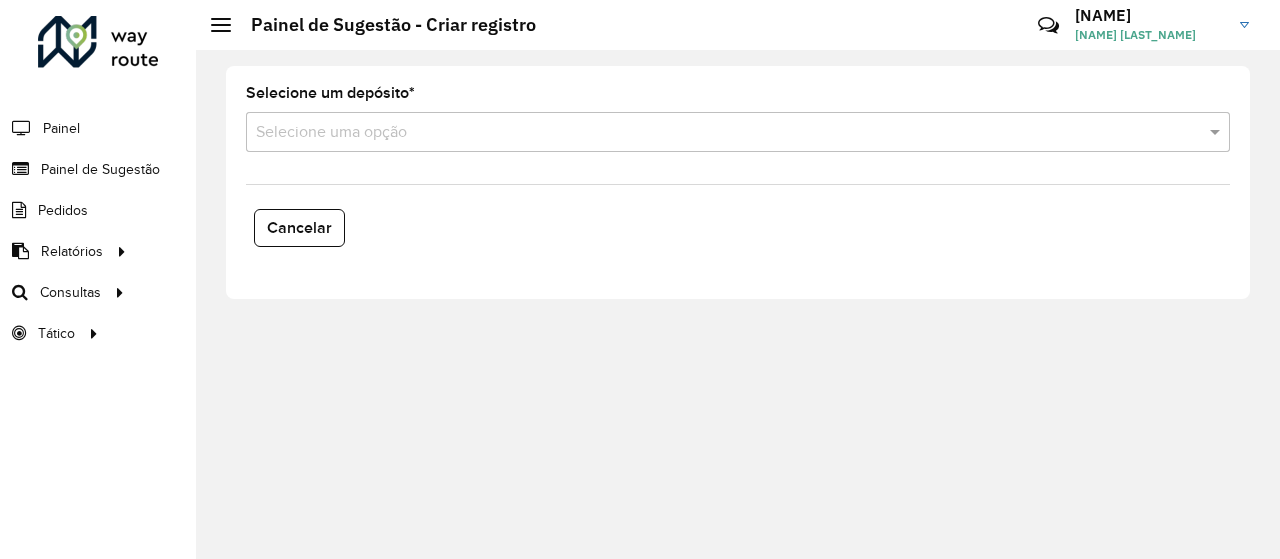 click on "Selecione uma opção" at bounding box center [738, 132] 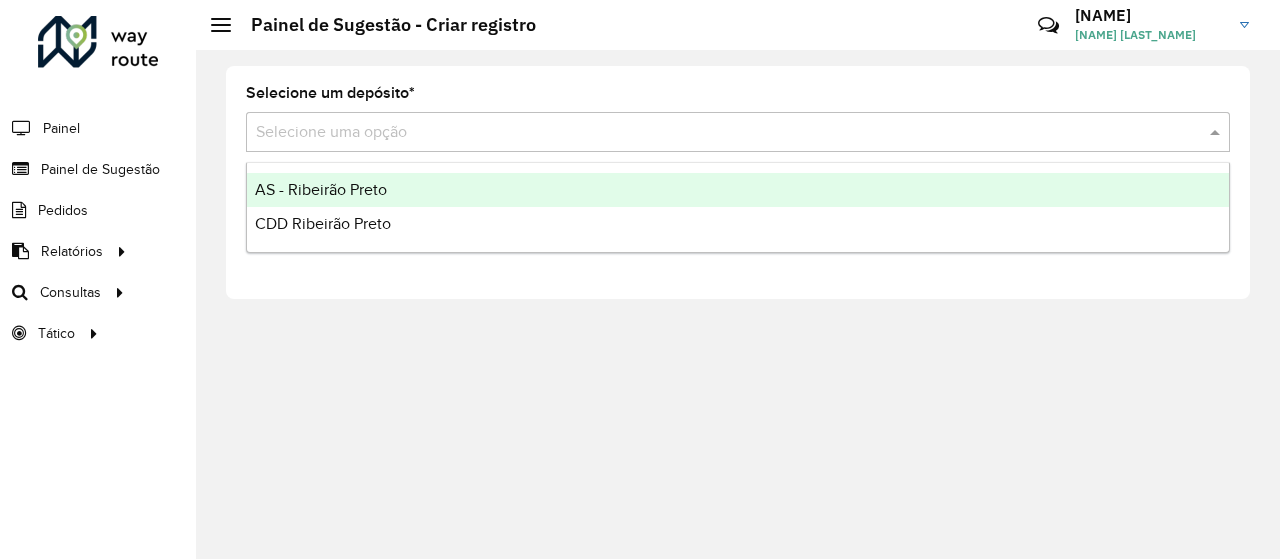 click on "AS - Ribeirão Preto" at bounding box center [738, 190] 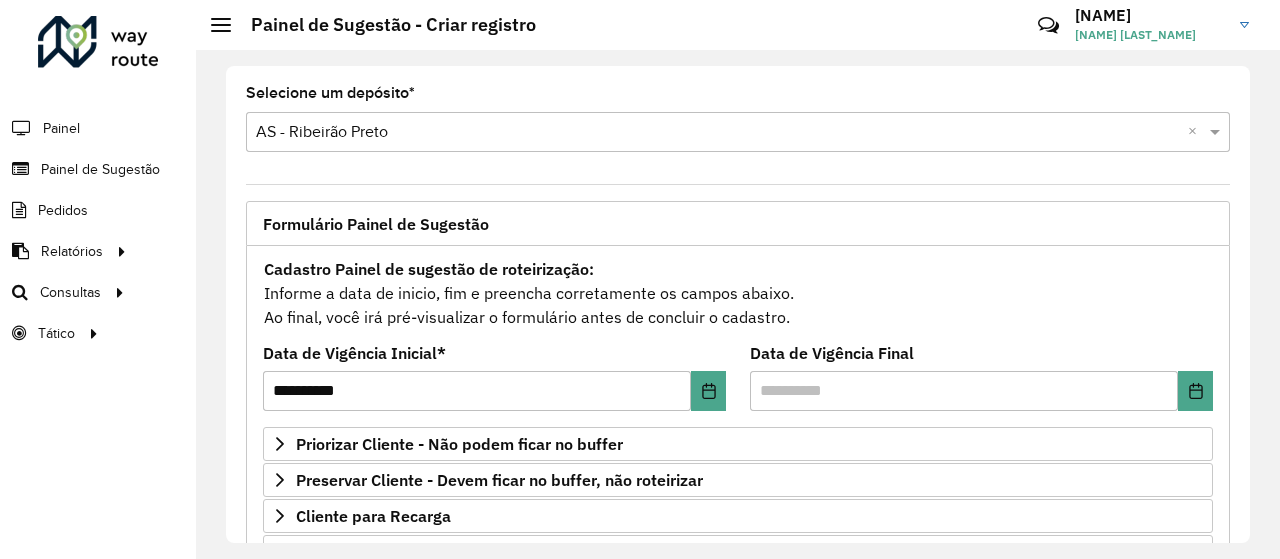 scroll, scrollTop: 224, scrollLeft: 0, axis: vertical 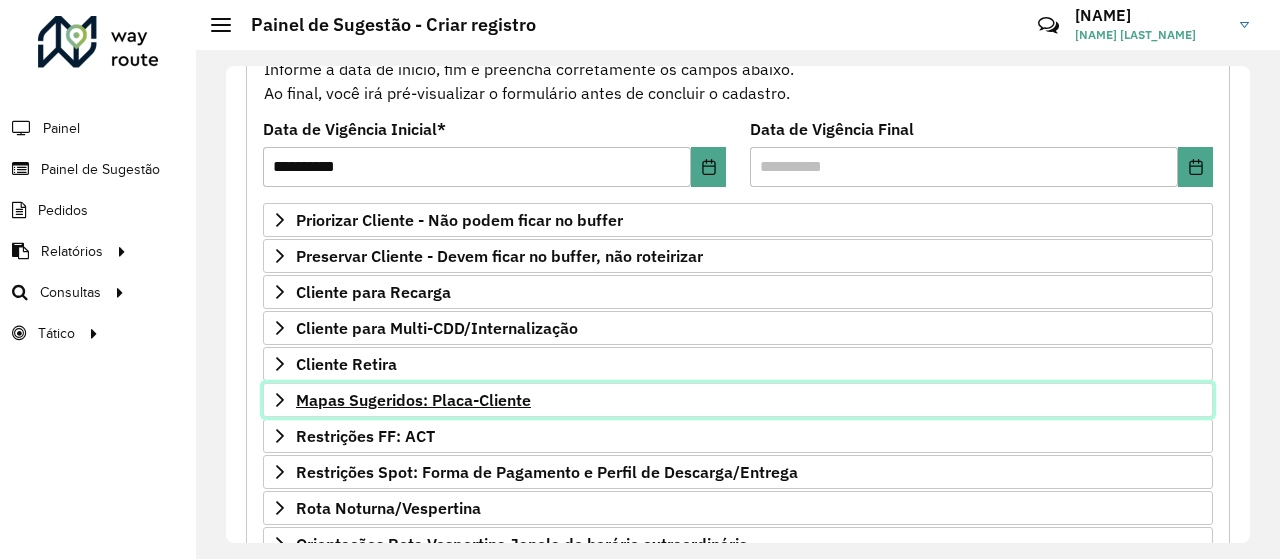 click on "Mapas Sugeridos: Placa-Cliente" at bounding box center (413, 400) 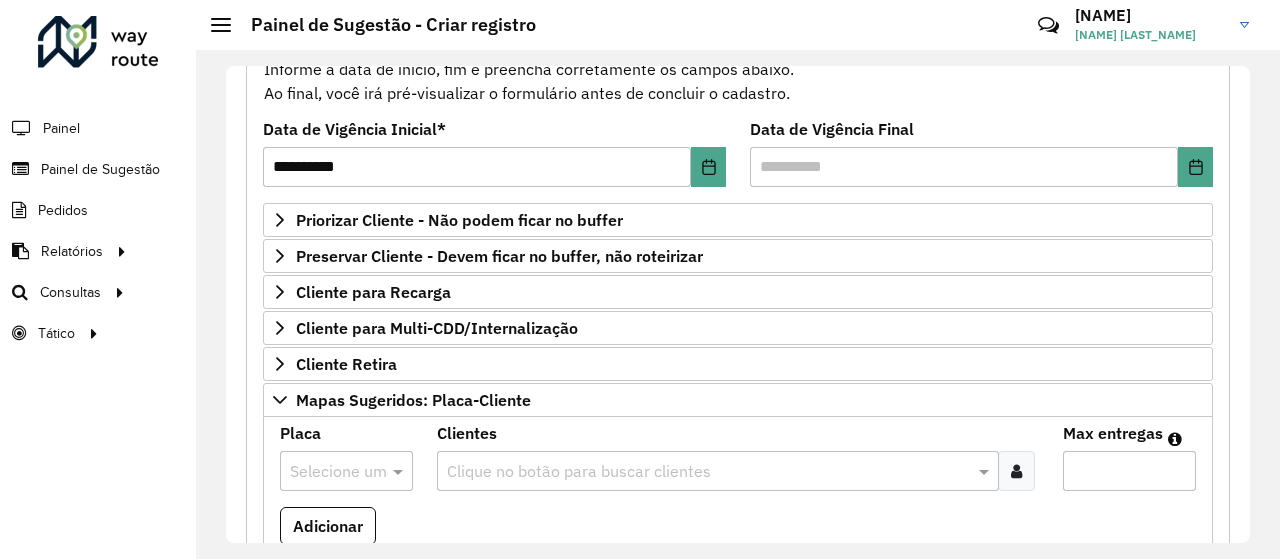 click at bounding box center [346, 471] 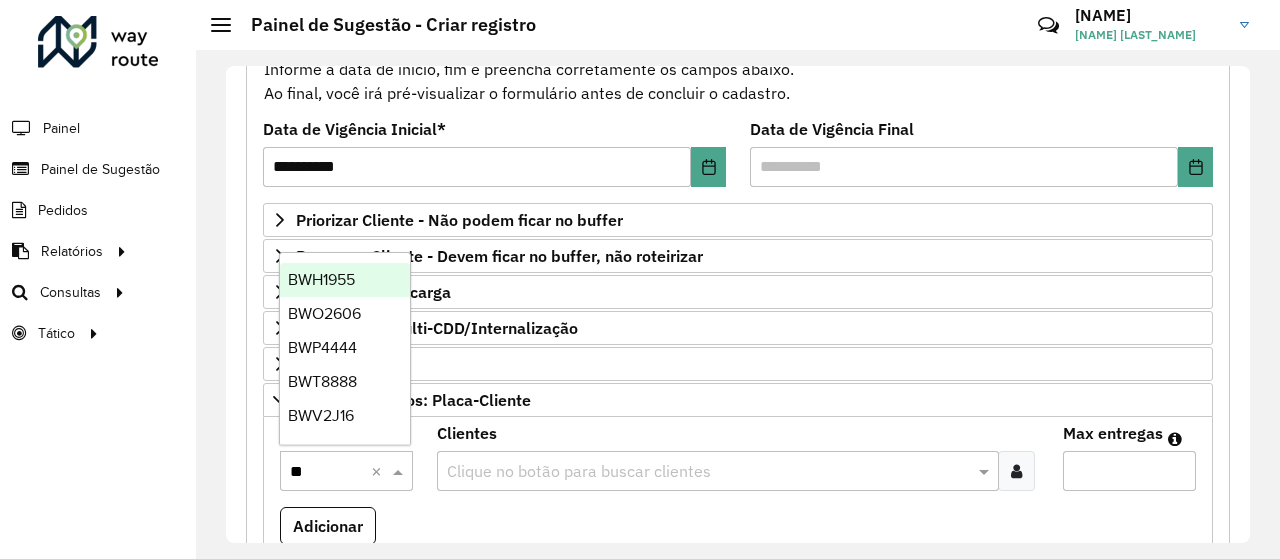type on "***" 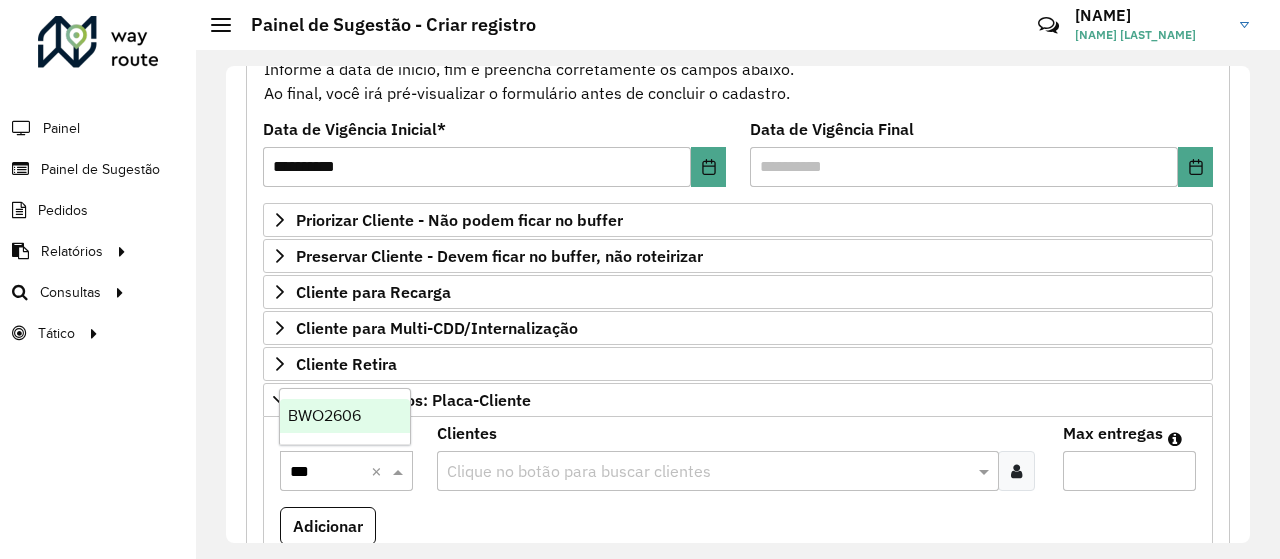 type 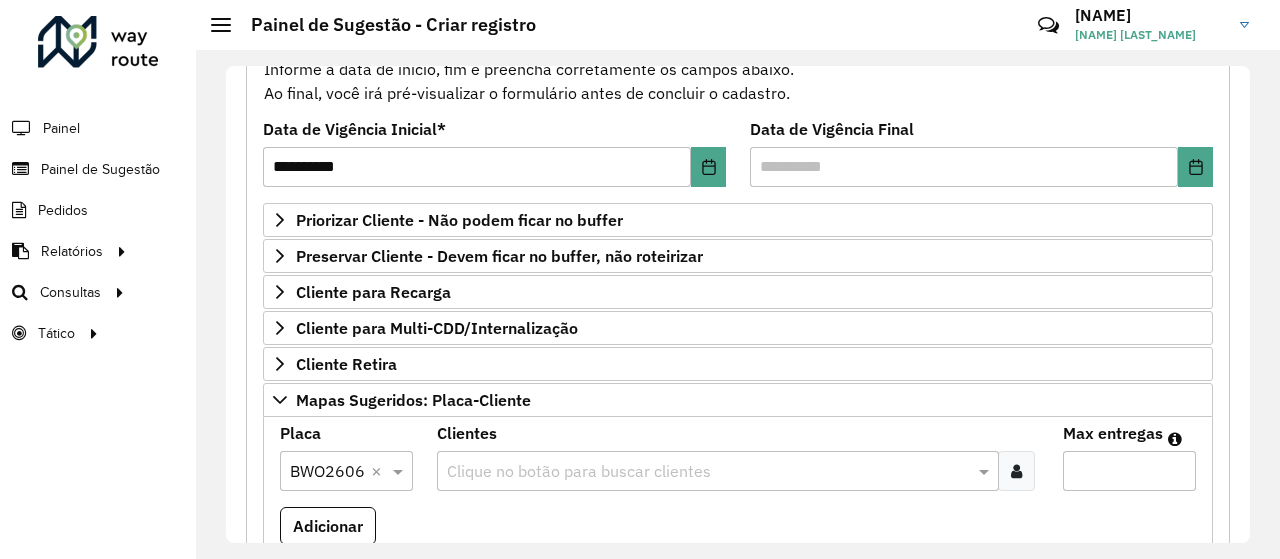 paste on "*****" 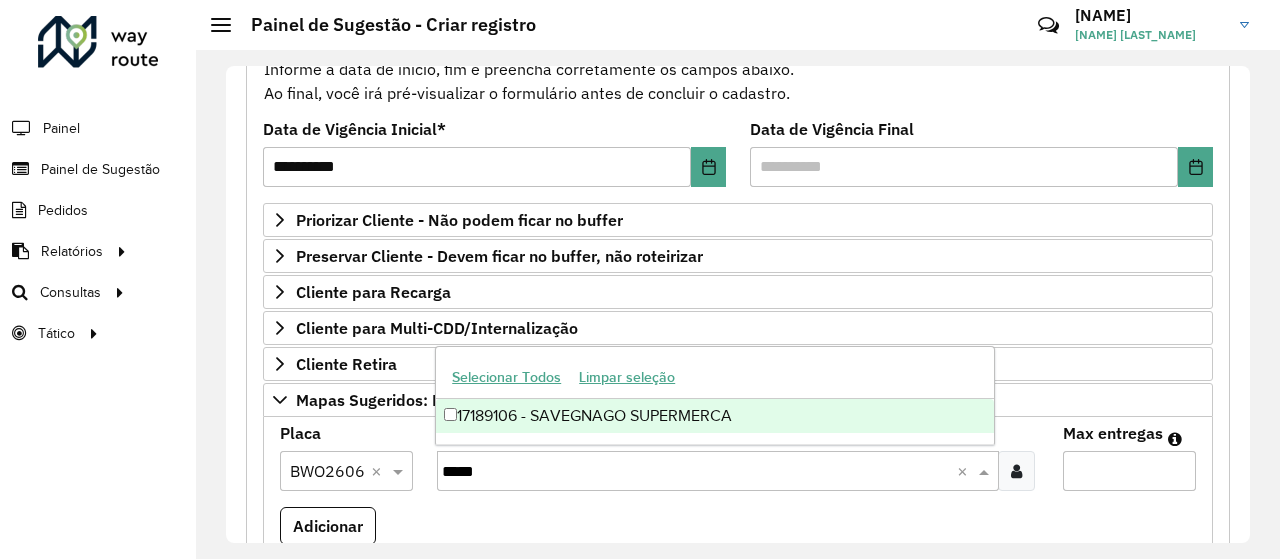 type 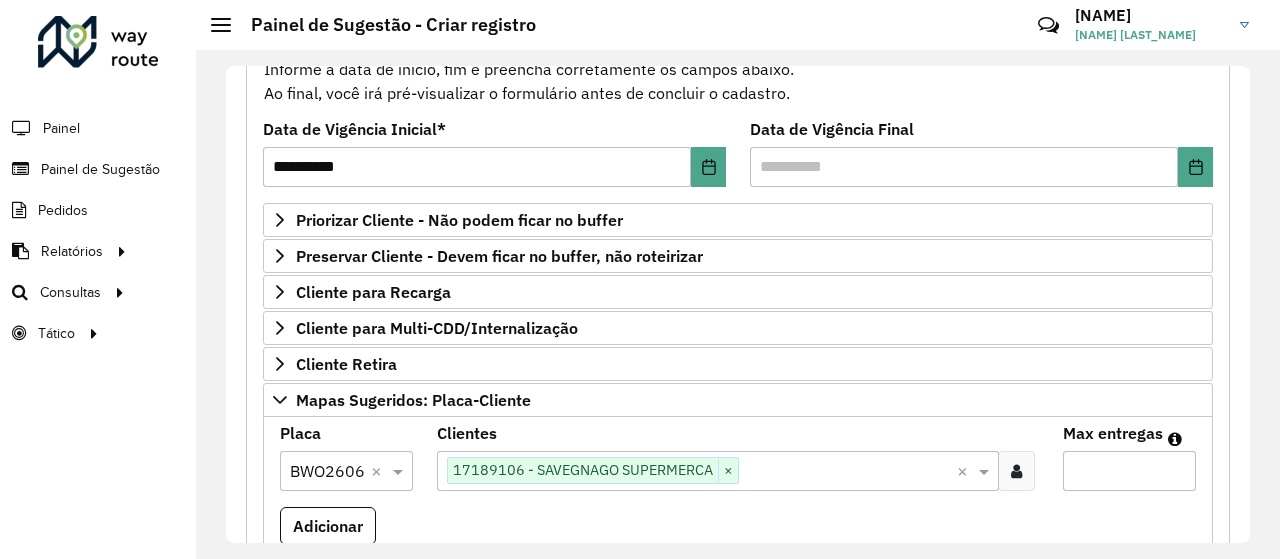 type on "*" 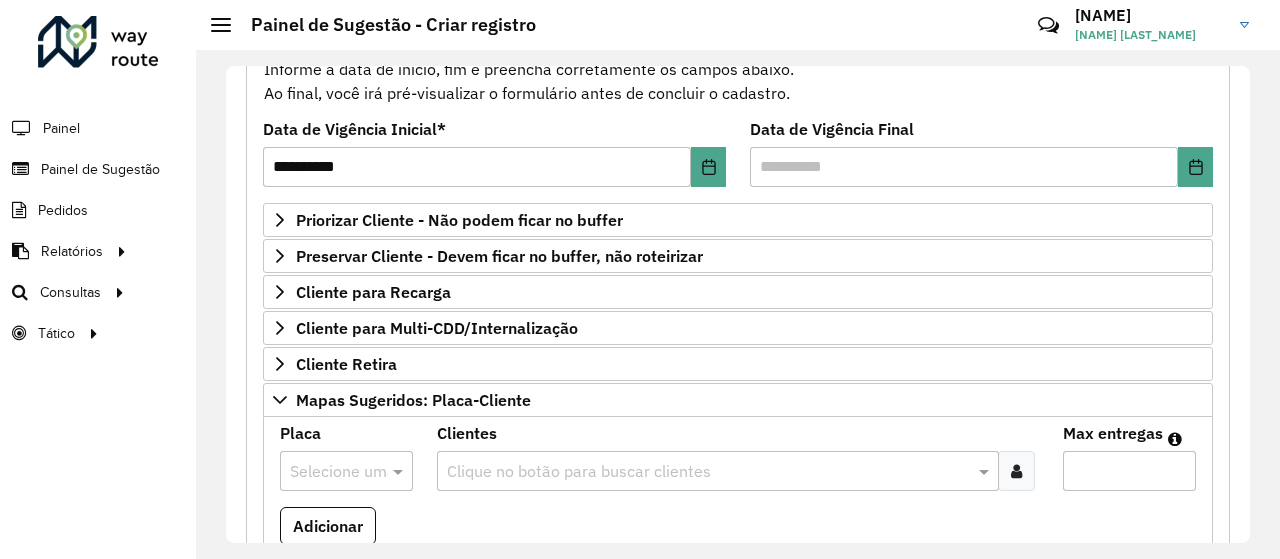 click at bounding box center [346, 471] 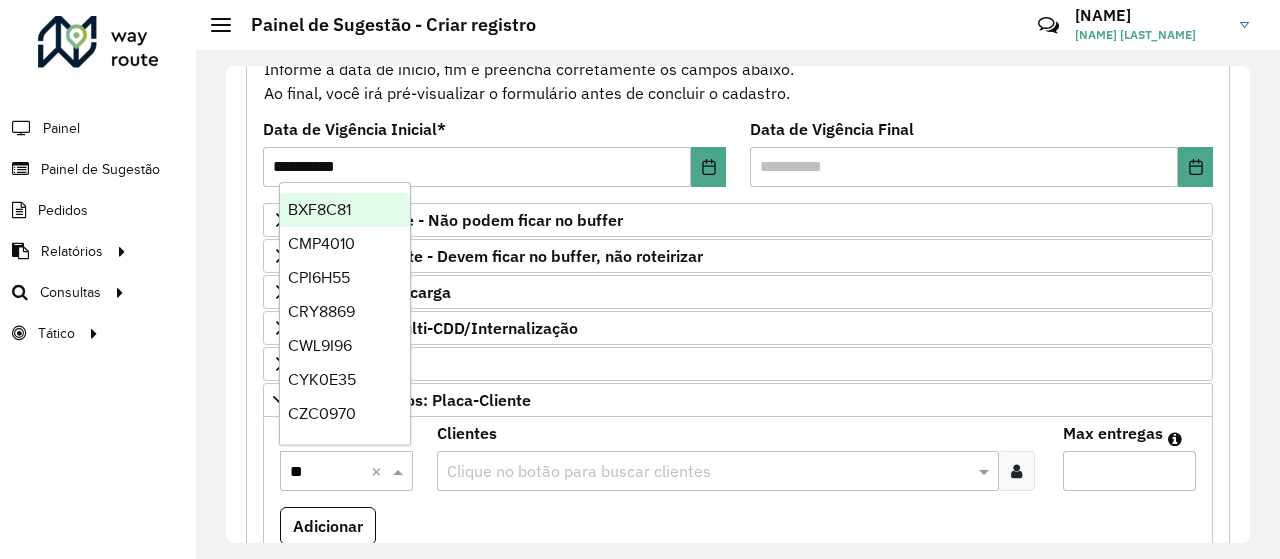type on "***" 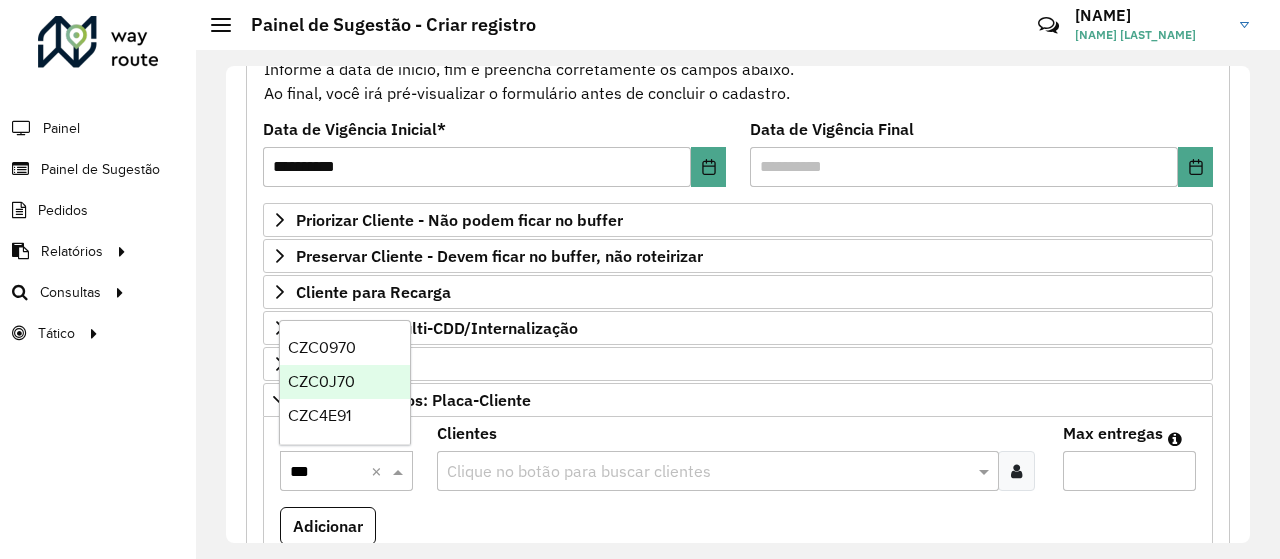 type 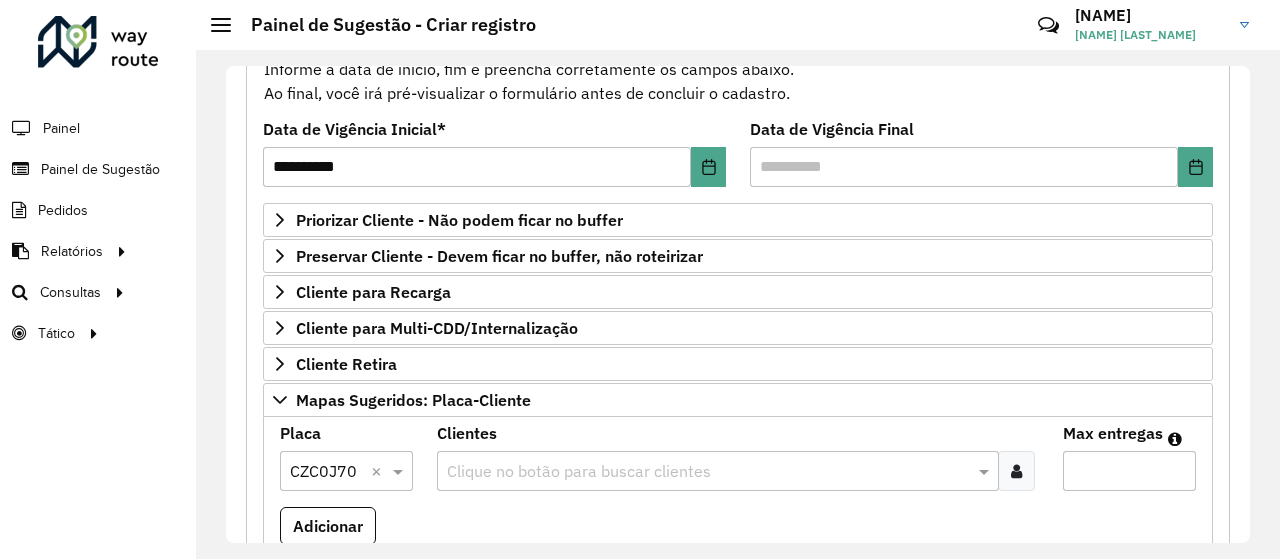 paste on "****" 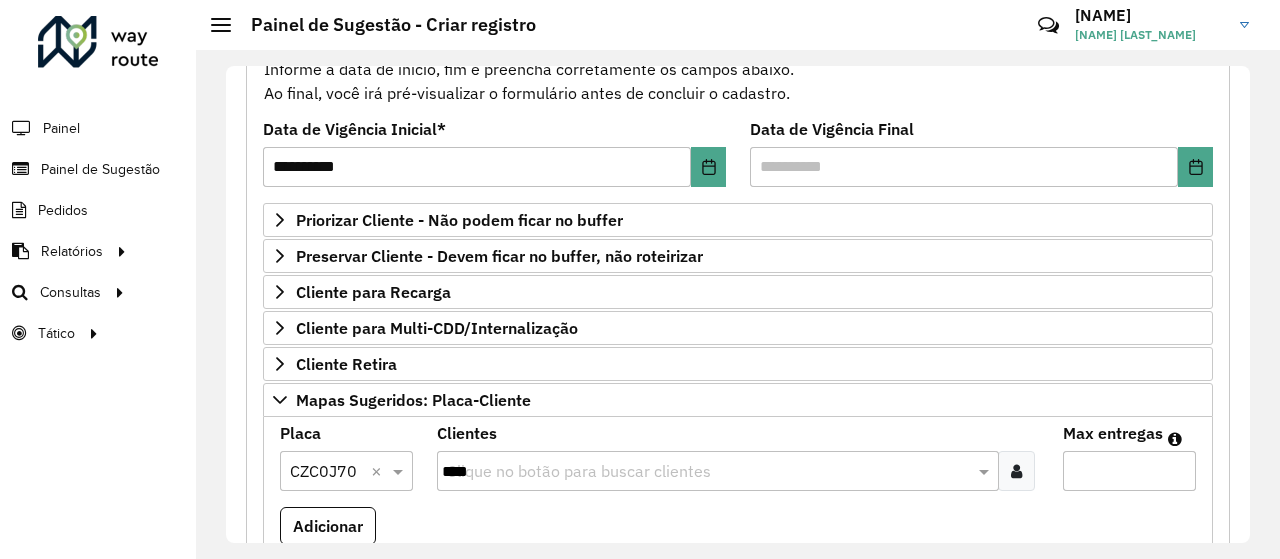 type 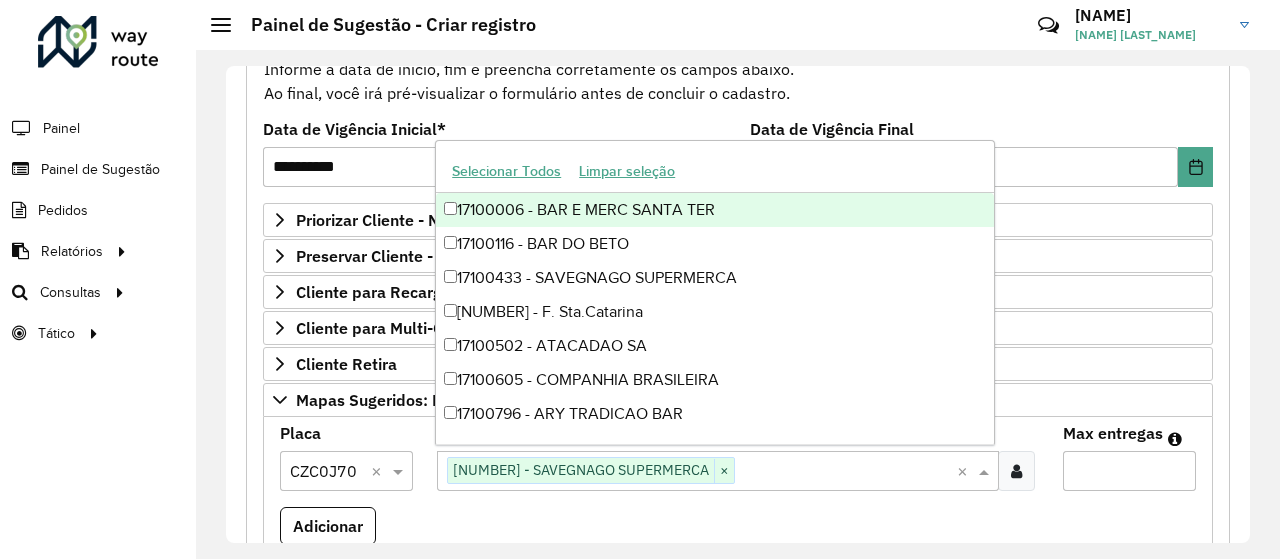 scroll, scrollTop: 0, scrollLeft: 0, axis: both 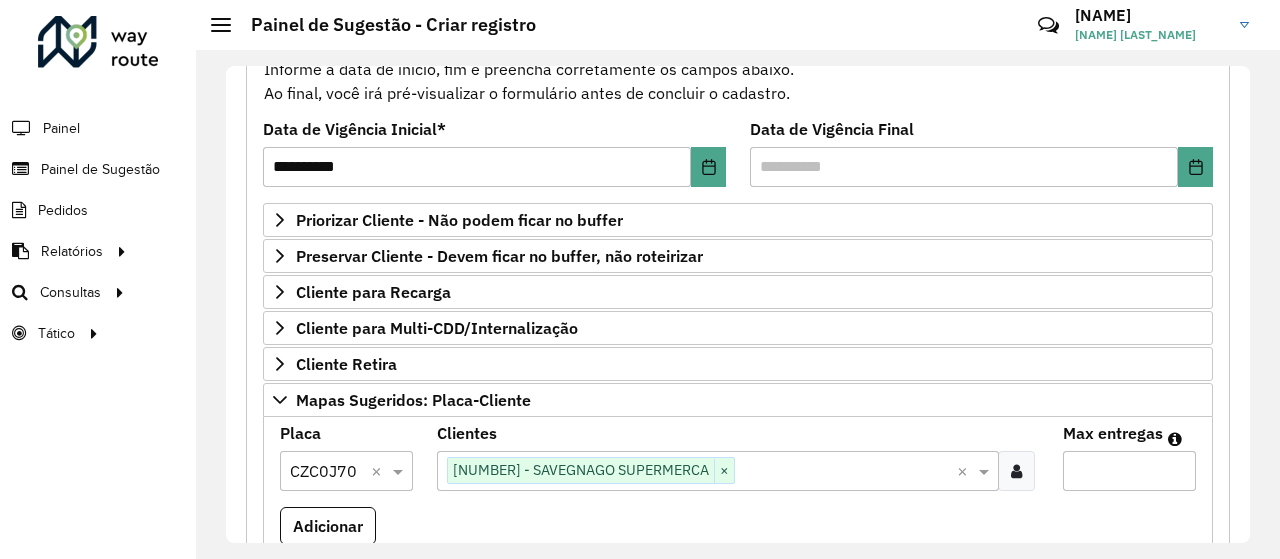 type on "*" 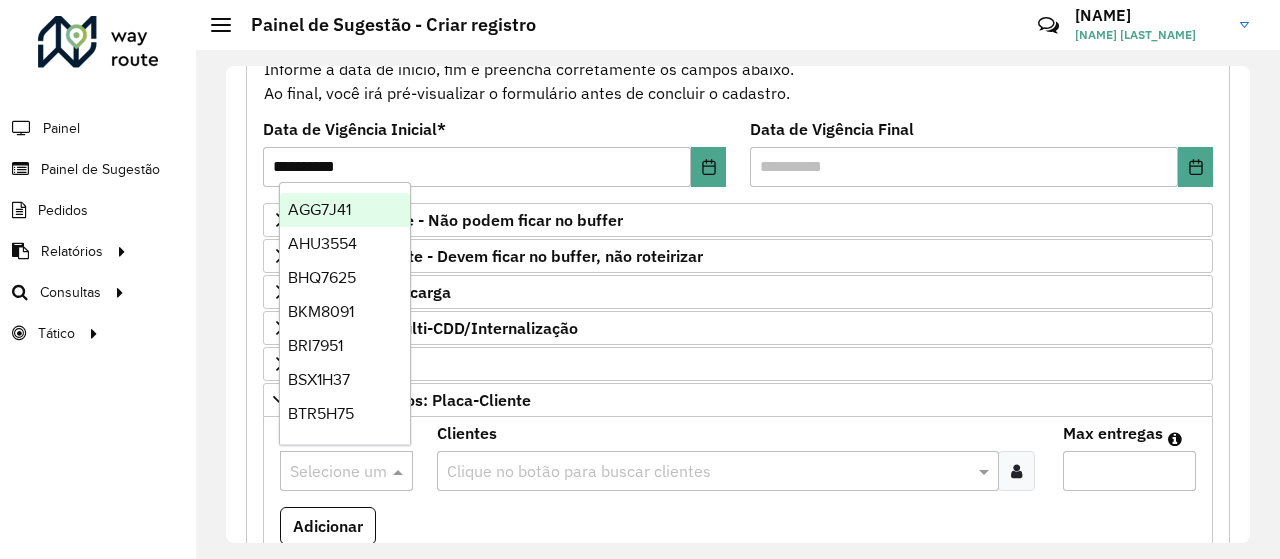 click at bounding box center [326, 472] 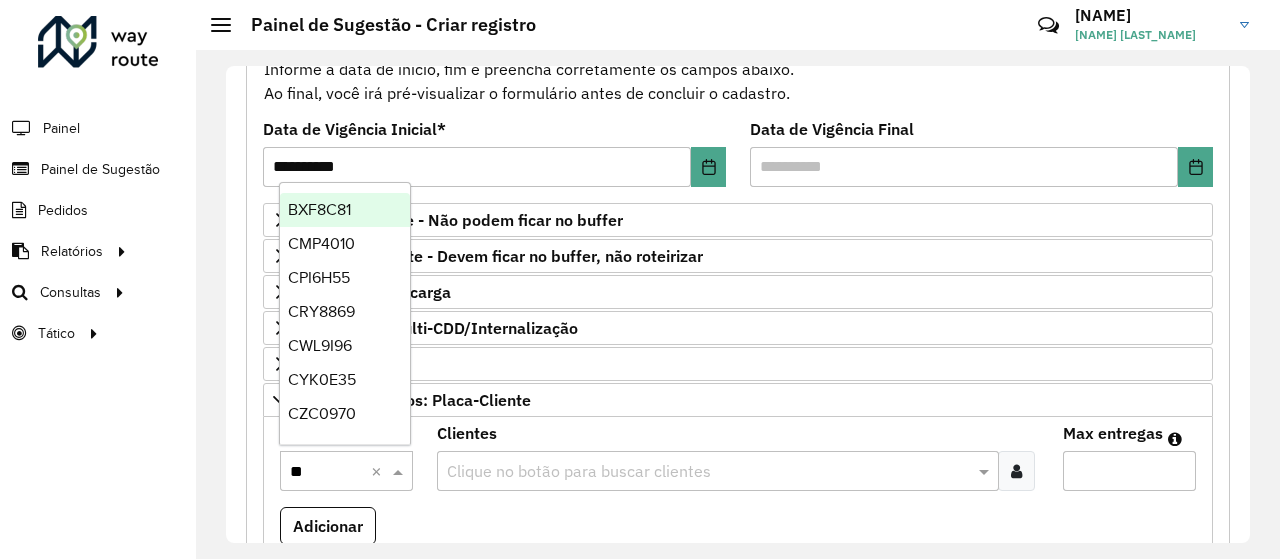 type on "***" 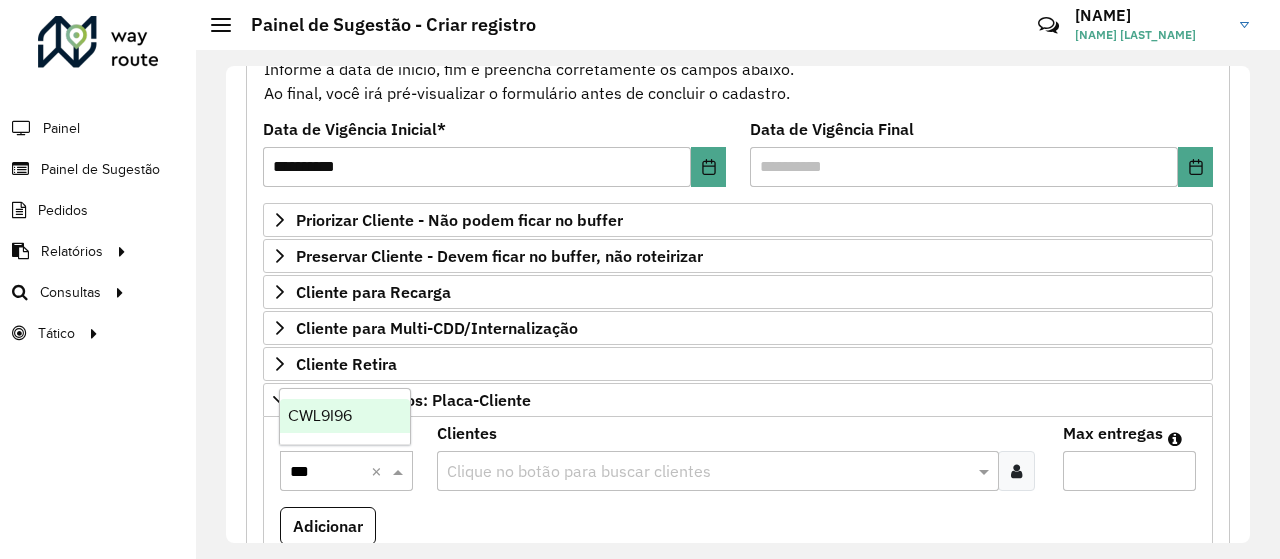 type 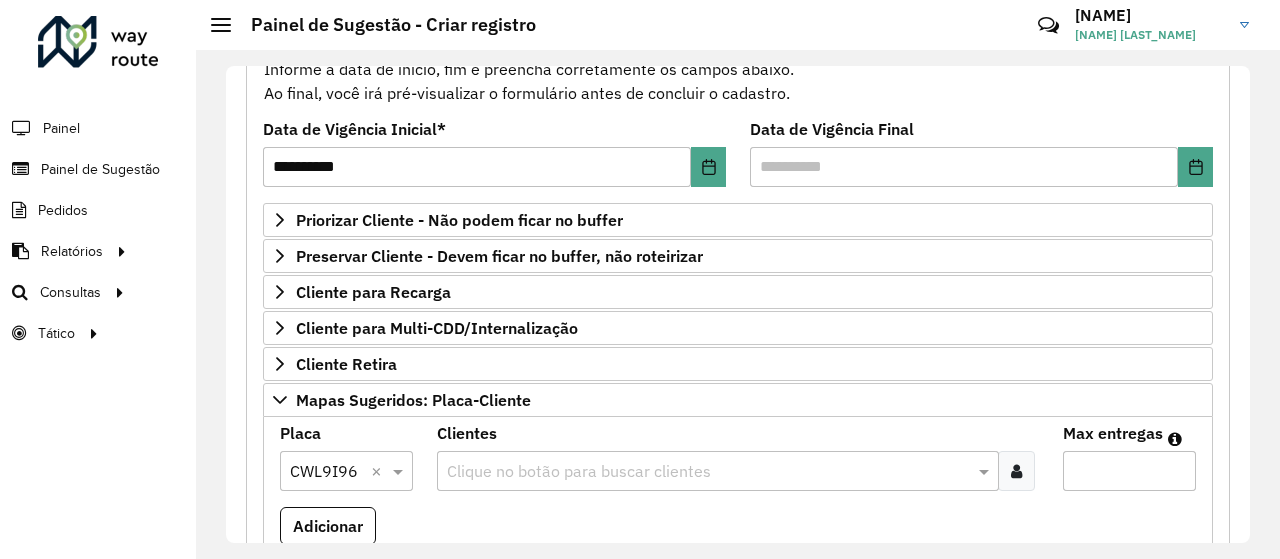 paste on "****" 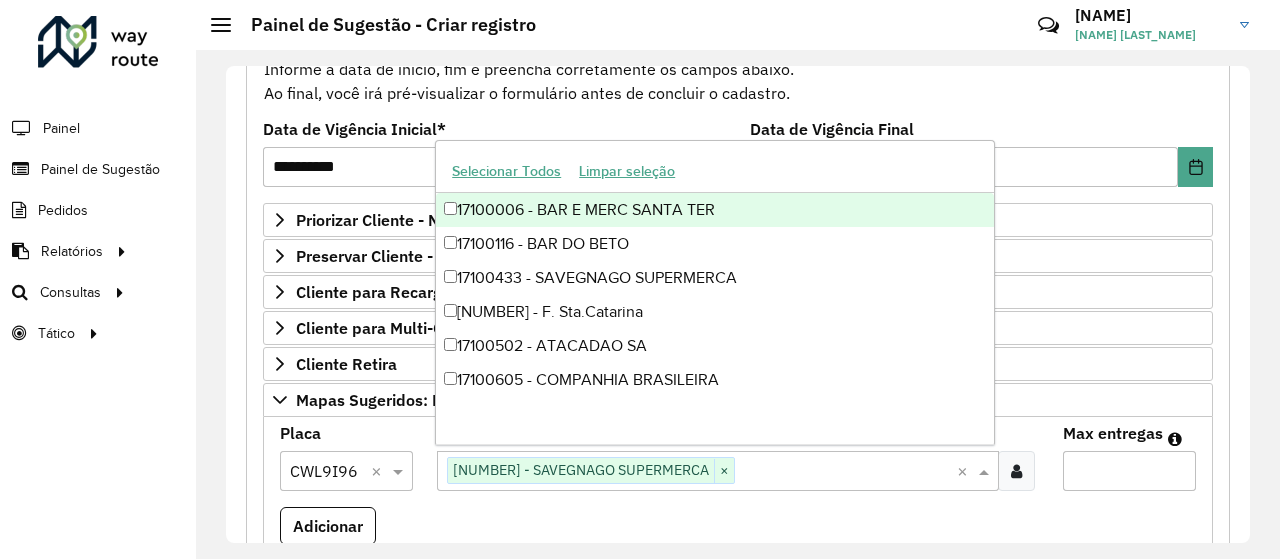 paste on "*****" 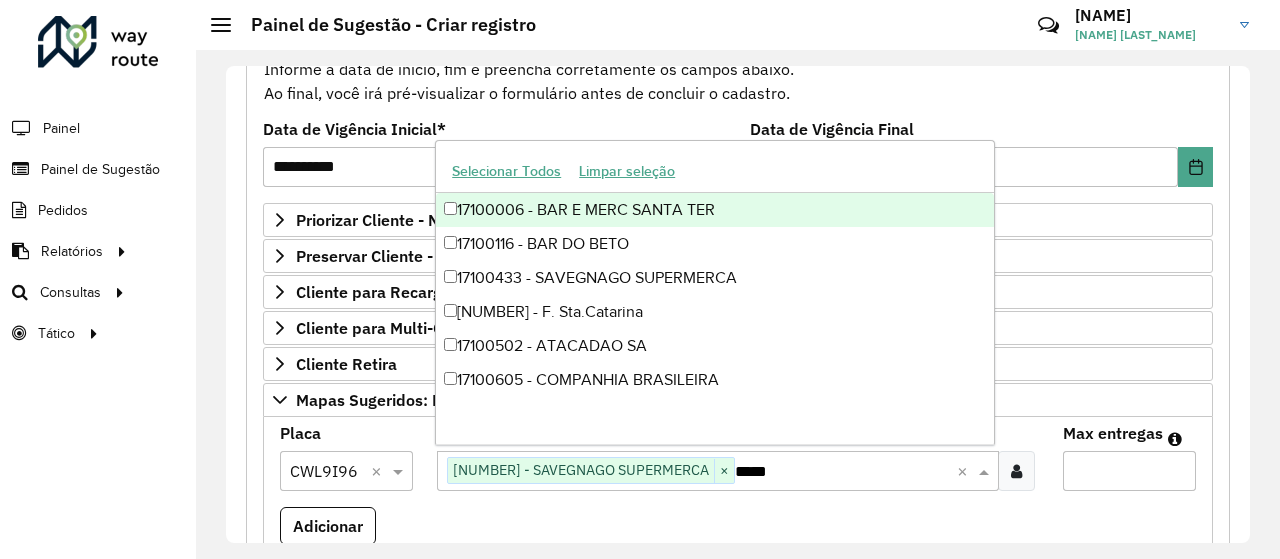 type 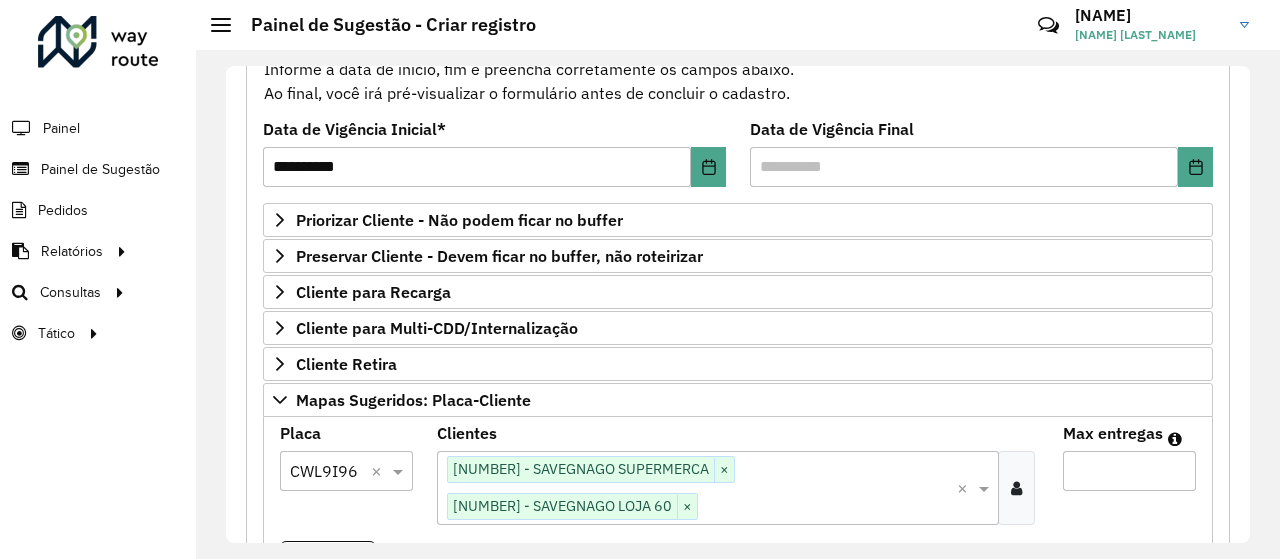 type on "*" 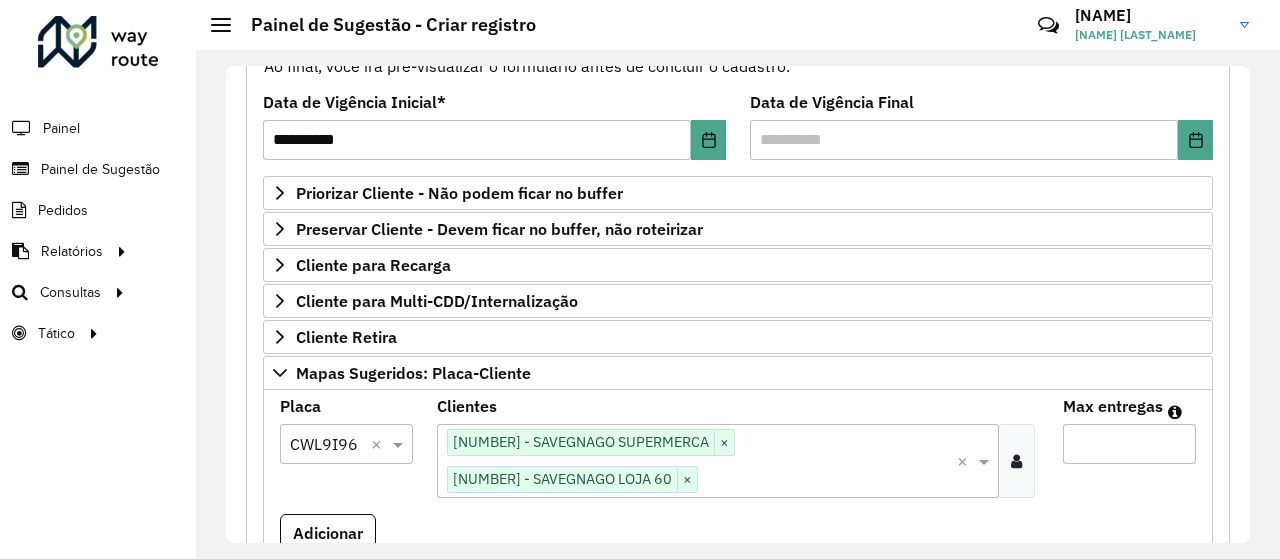 click on "Adicionar" at bounding box center (328, 533) 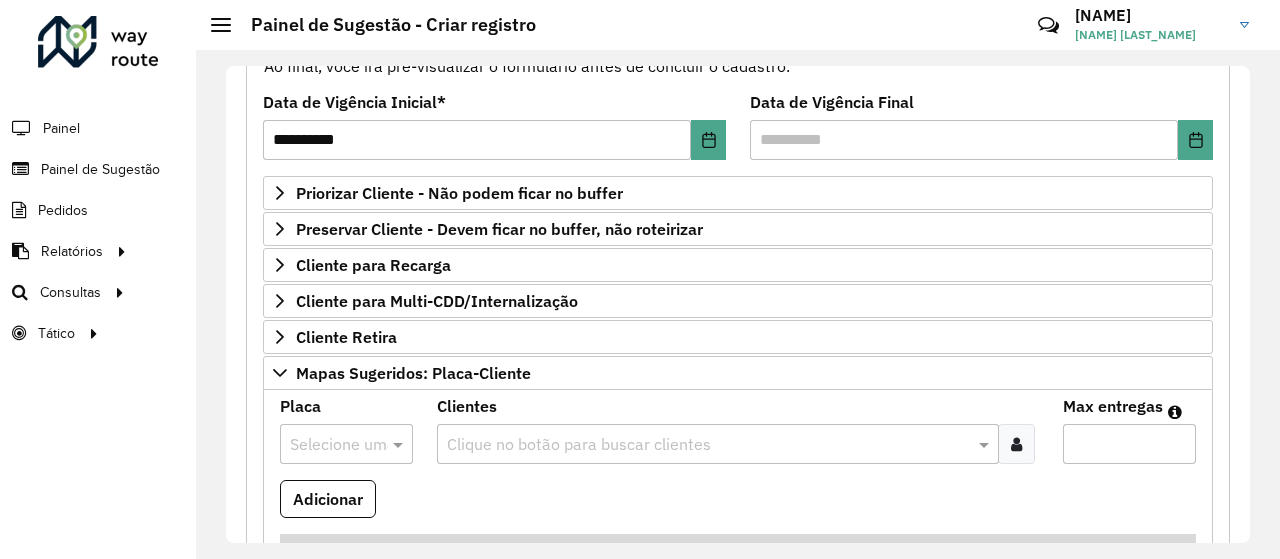 scroll, scrollTop: 1018, scrollLeft: 0, axis: vertical 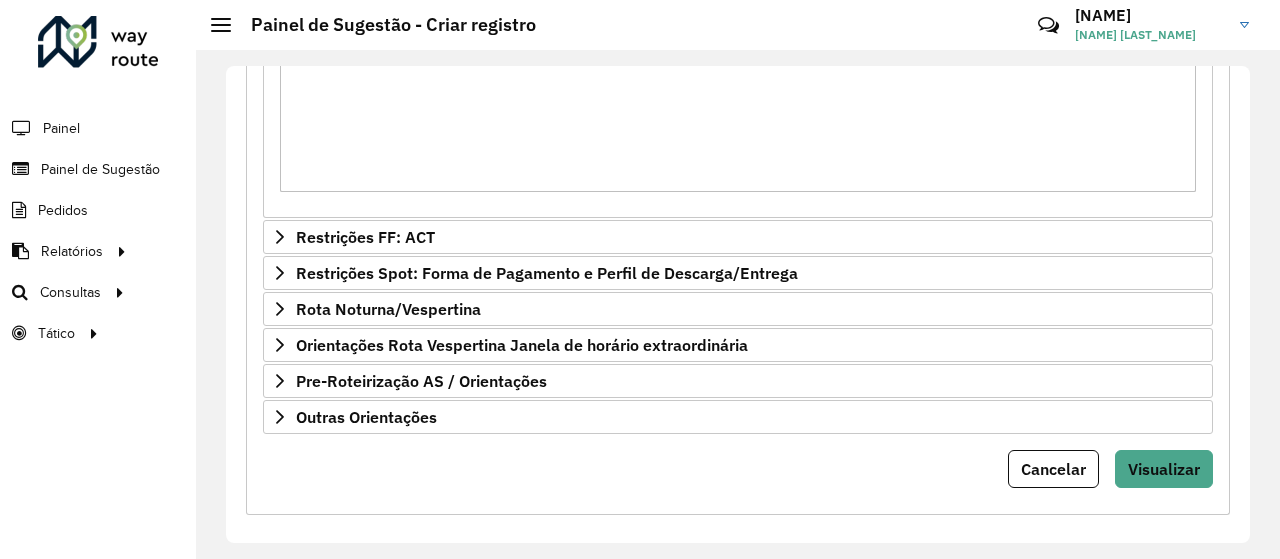 click on "**********" at bounding box center (738, -129) 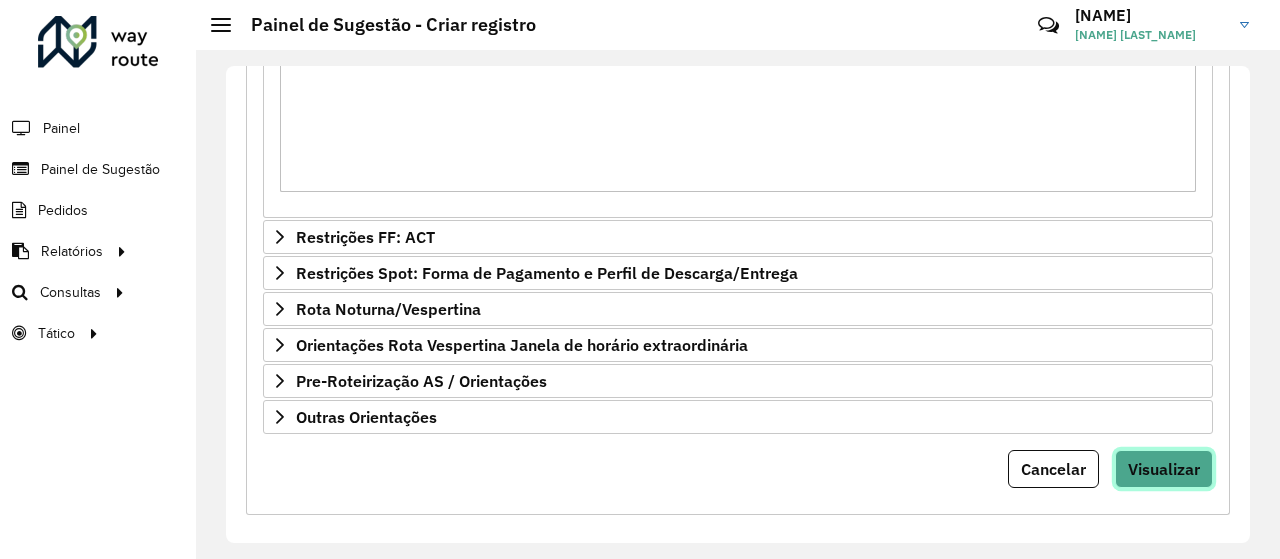 click on "Visualizar" at bounding box center [1164, 469] 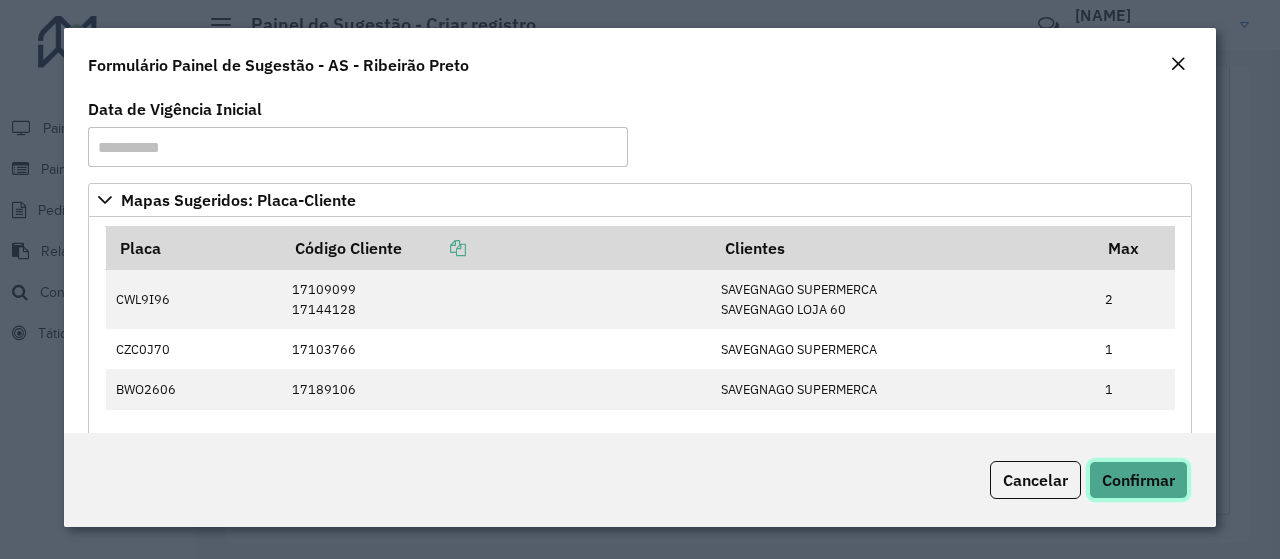 click on "Confirmar" 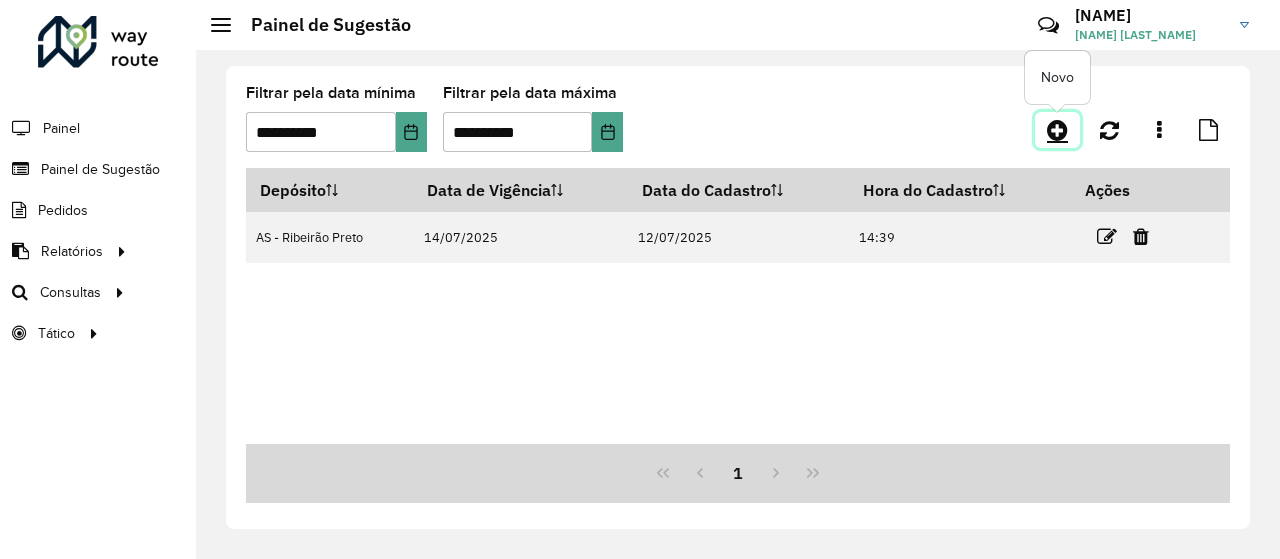 click 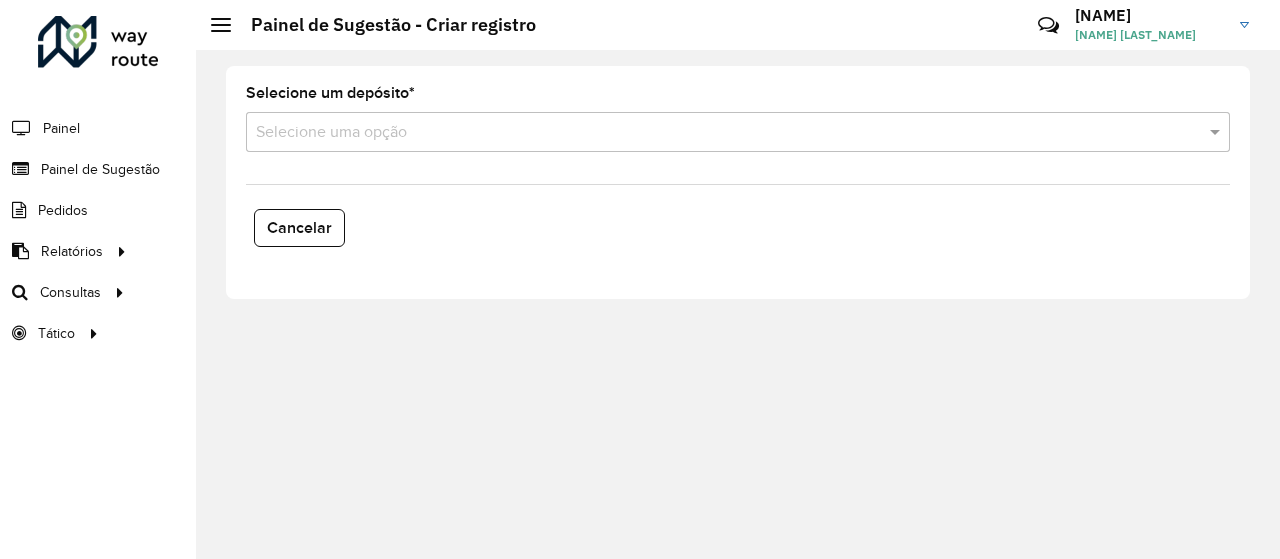 click at bounding box center (718, 133) 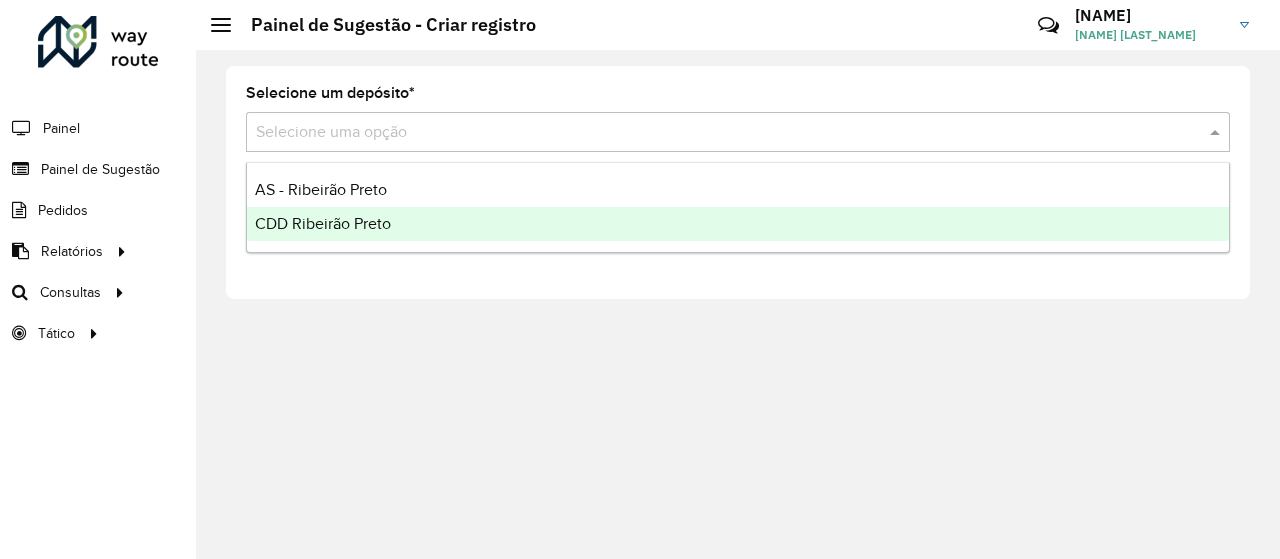 click on "CDD Ribeirão Preto" at bounding box center (738, 224) 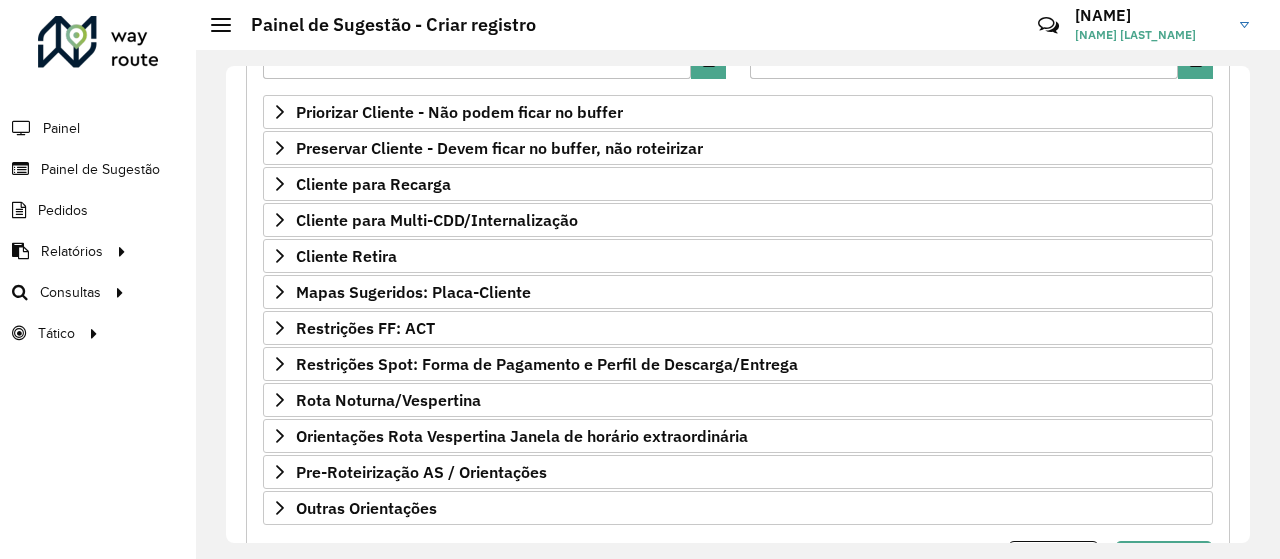 scroll, scrollTop: 285, scrollLeft: 0, axis: vertical 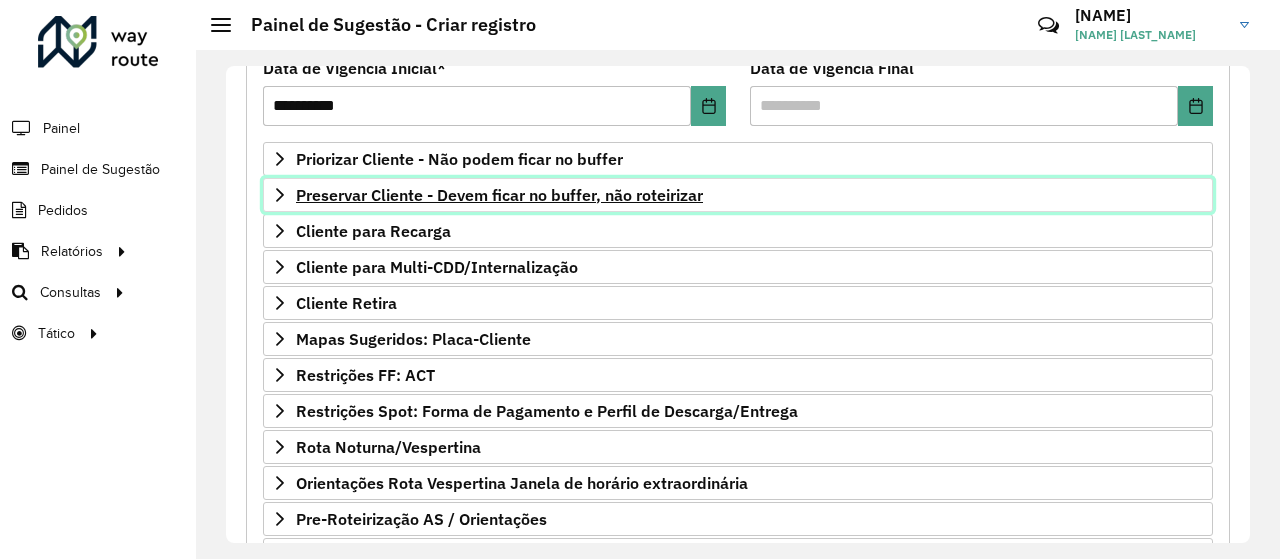 click on "Preservar Cliente - Devem ficar no buffer, não roteirizar" at bounding box center [738, 195] 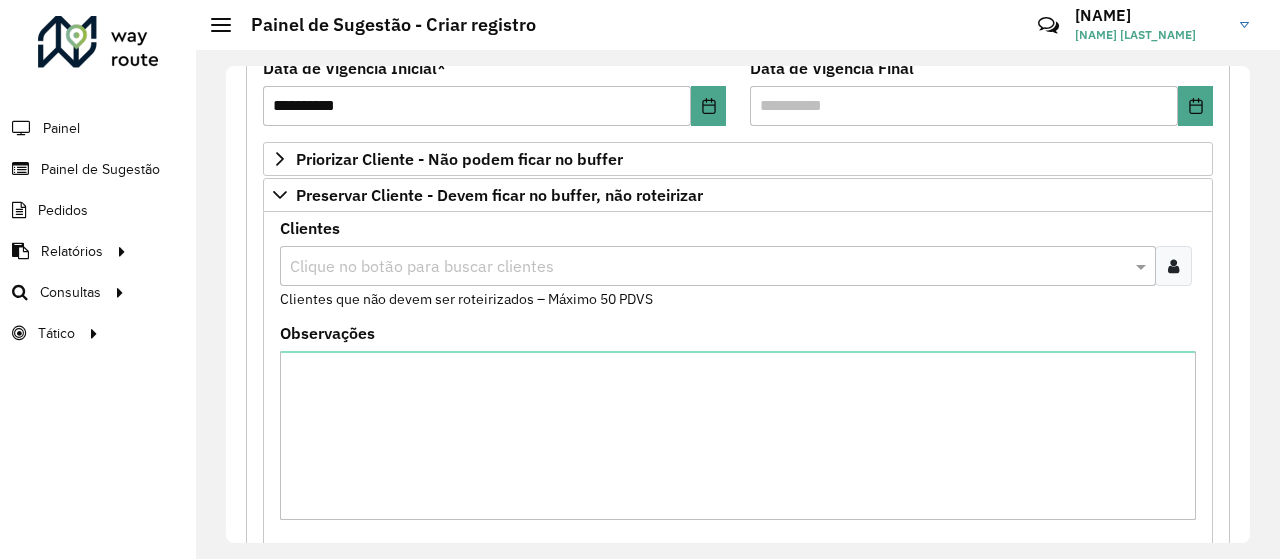click at bounding box center [1173, 266] 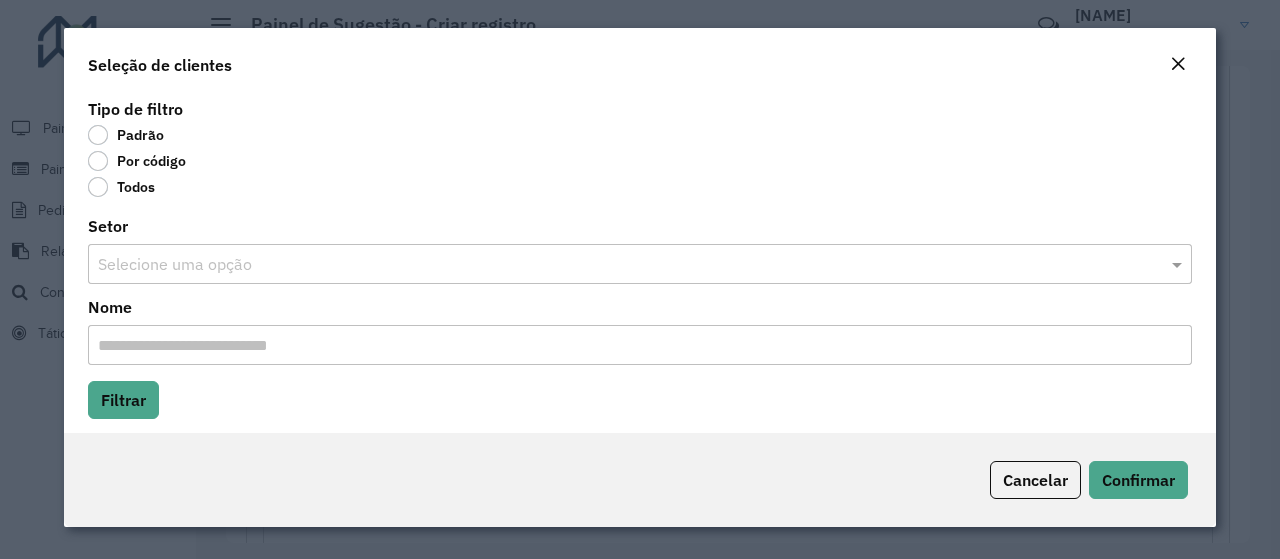 click on "Por código" 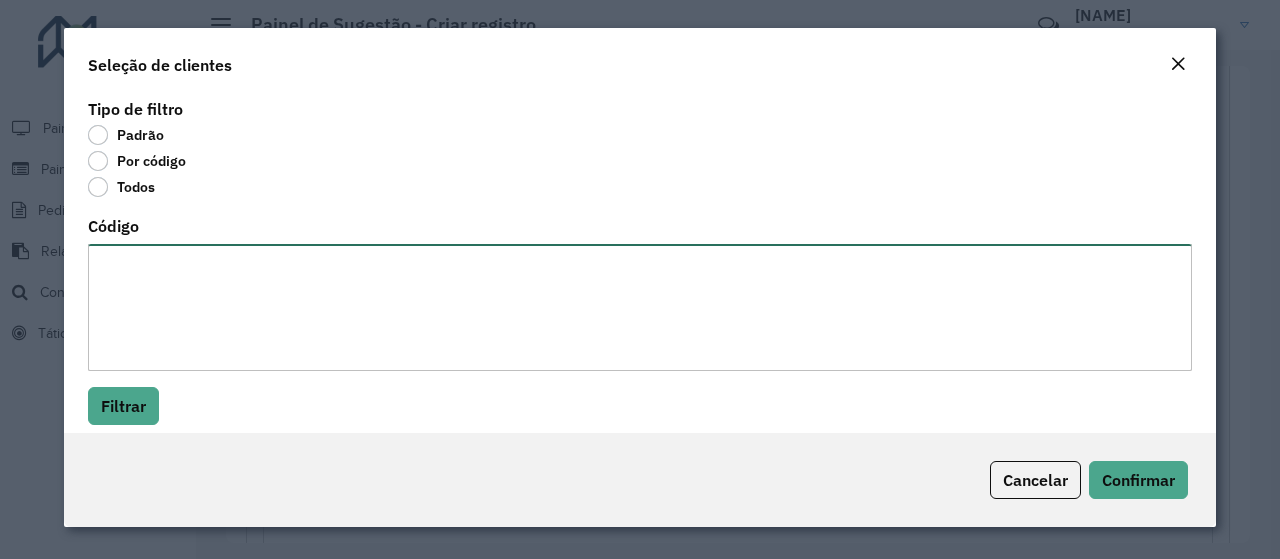 click on "Código" at bounding box center (640, 307) 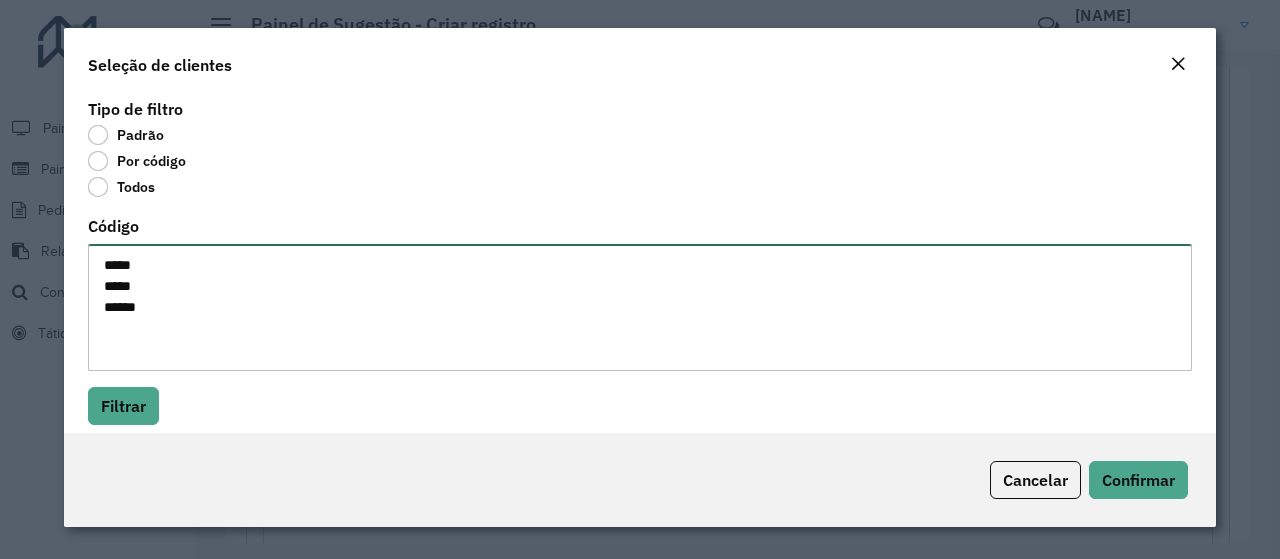 type on "*****
*****
*****" 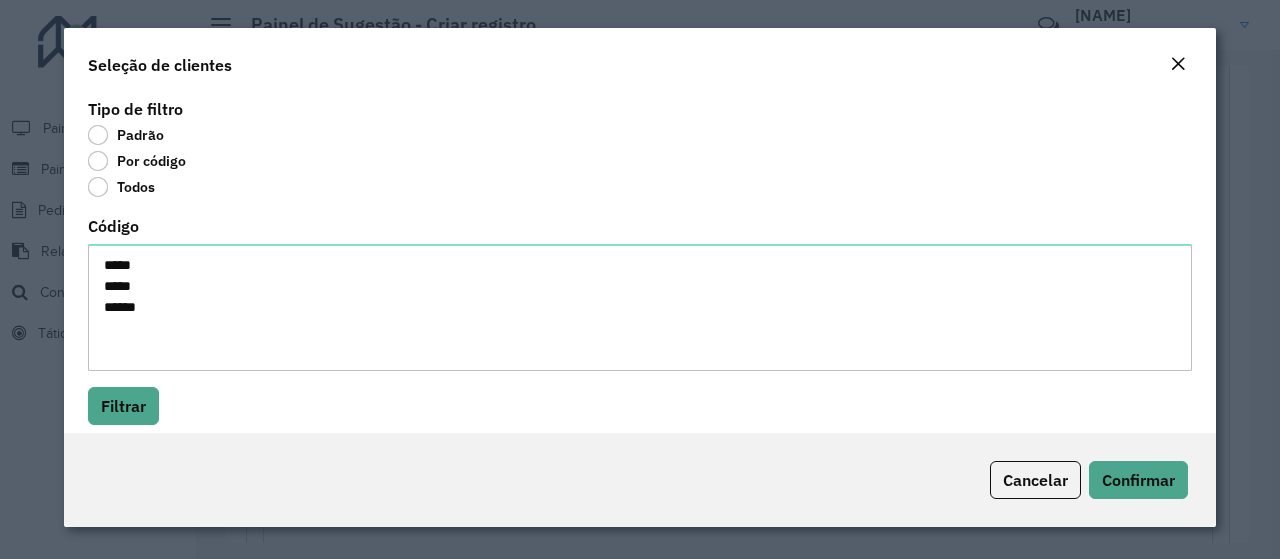click on "Tipo de filtro   Padrão   Por código   Todos   Código  *****
*****
***** Filtrar  Carregadas: 0 | Selecionadas: 0 | Máximo: 50   Código   Nome   Tipo de cliente   Endereço   Cidade / UF   Nenhum registro encontrado" 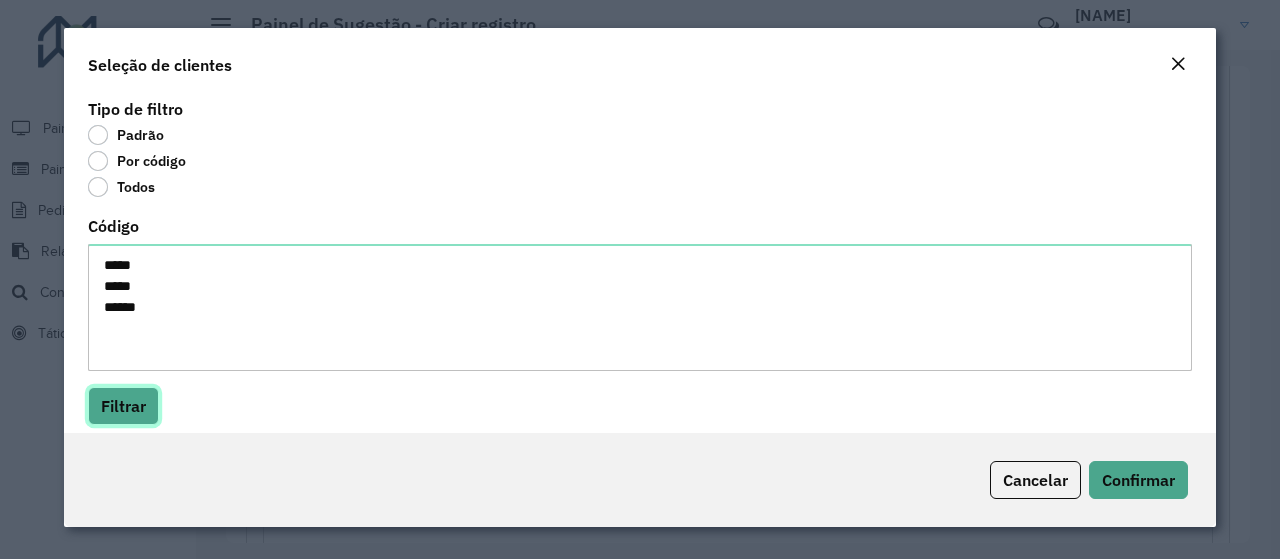 click on "Filtrar" 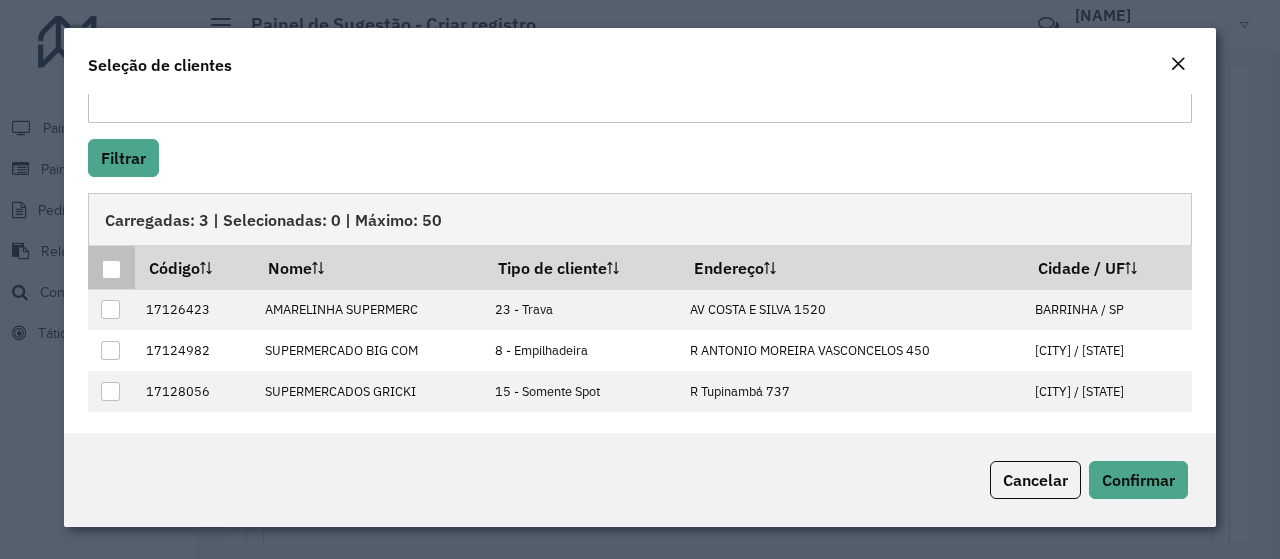 click at bounding box center [111, 269] 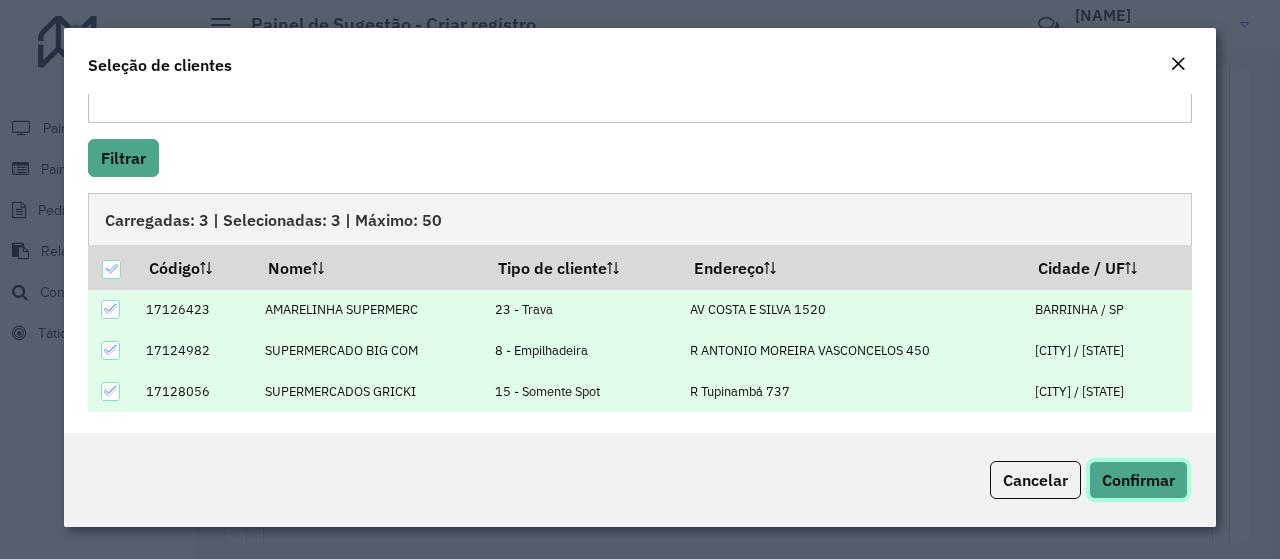 click on "Confirmar" 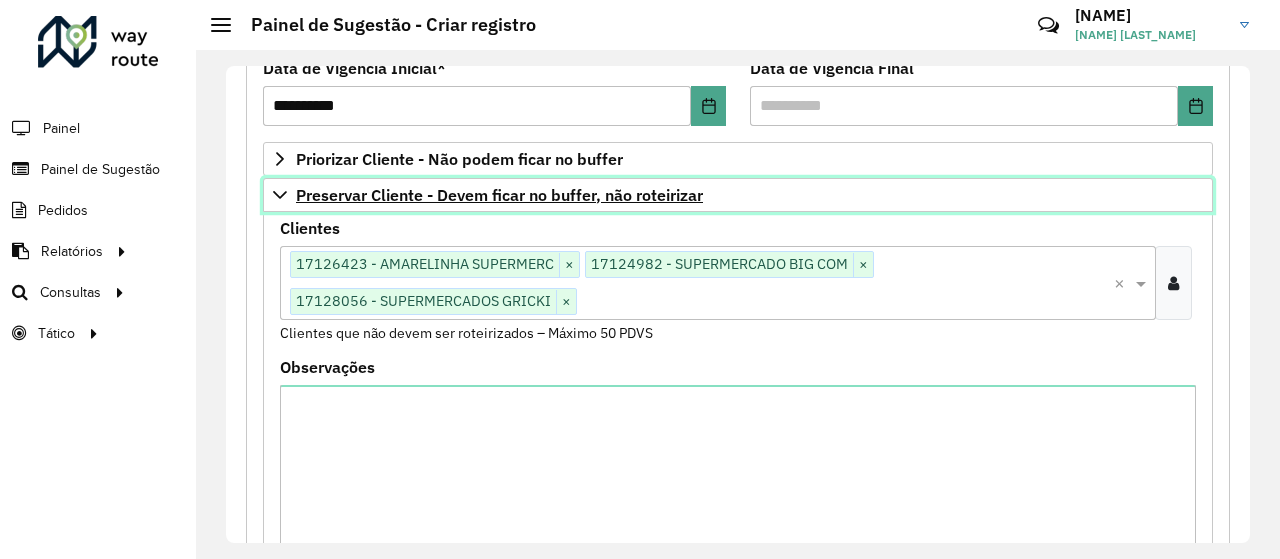click on "Preservar Cliente - Devem ficar no buffer, não roteirizar" at bounding box center (738, 195) 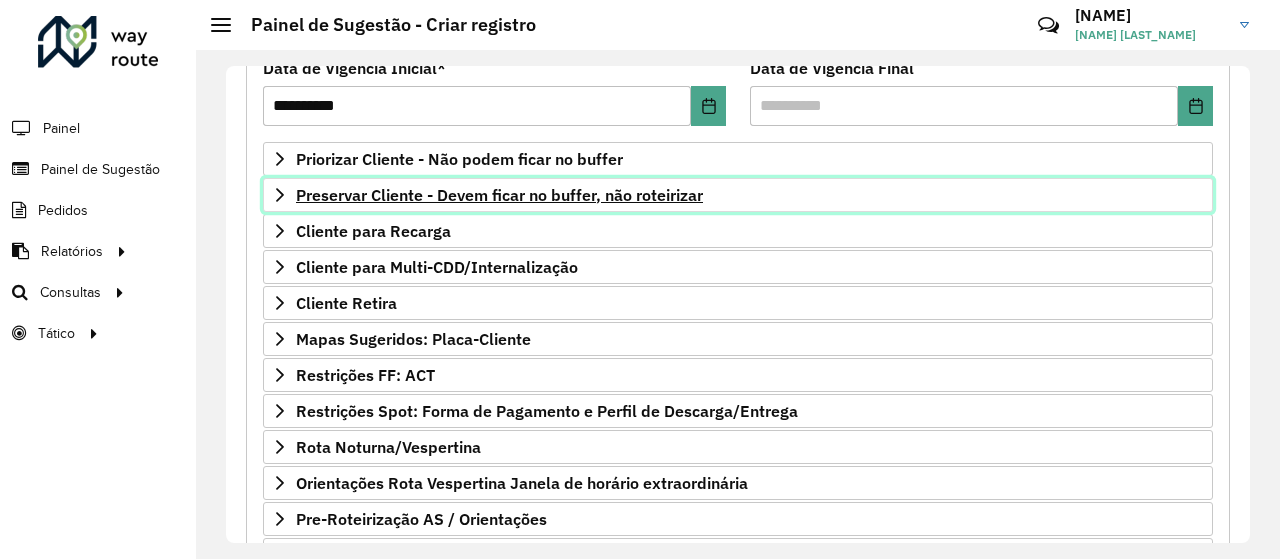 scroll, scrollTop: 426, scrollLeft: 0, axis: vertical 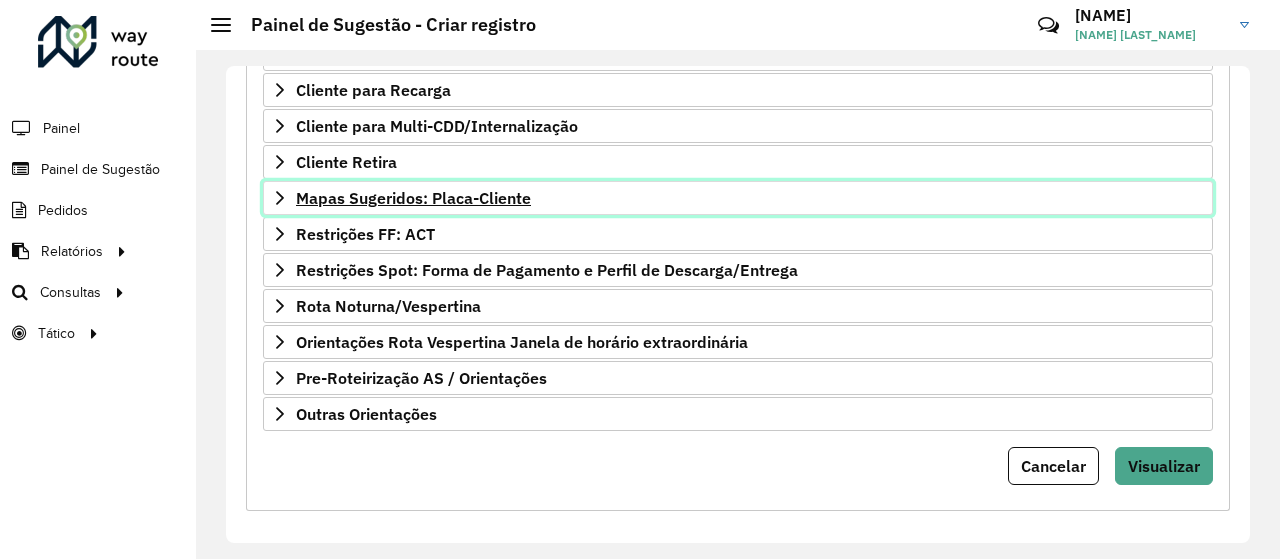 click on "Mapas Sugeridos: Placa-Cliente" at bounding box center (738, 198) 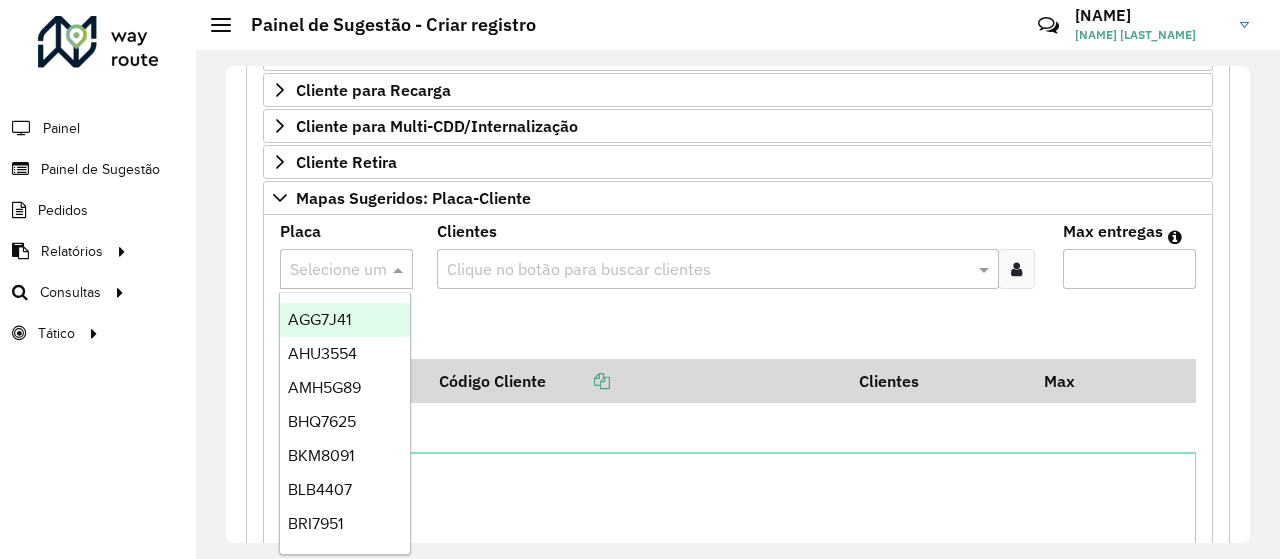 click at bounding box center (326, 270) 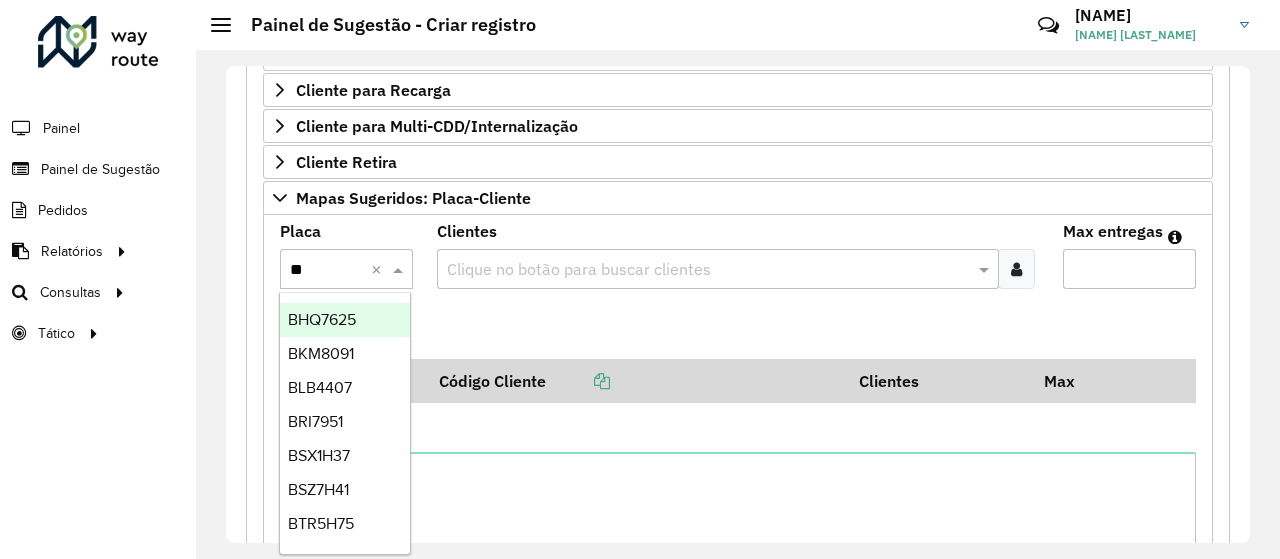 type on "***" 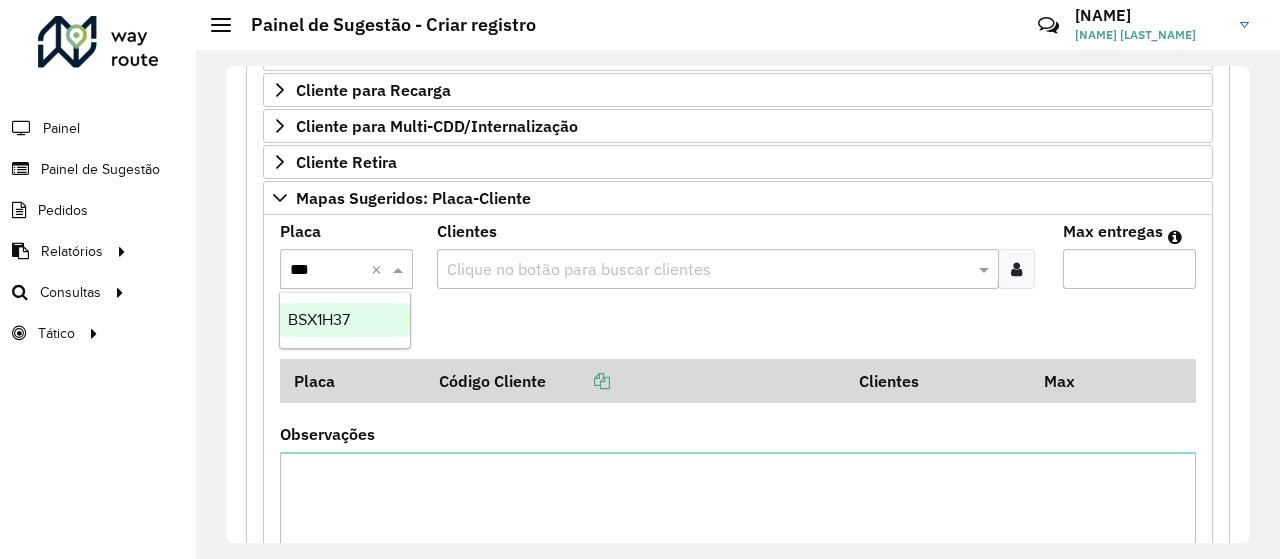 type 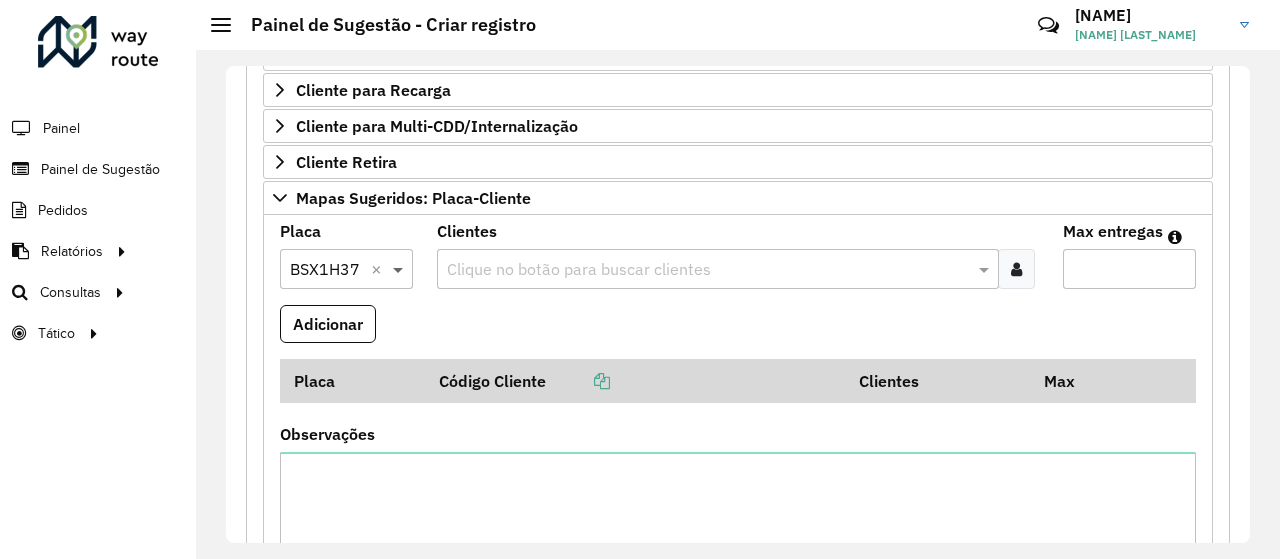 paste on "*****" 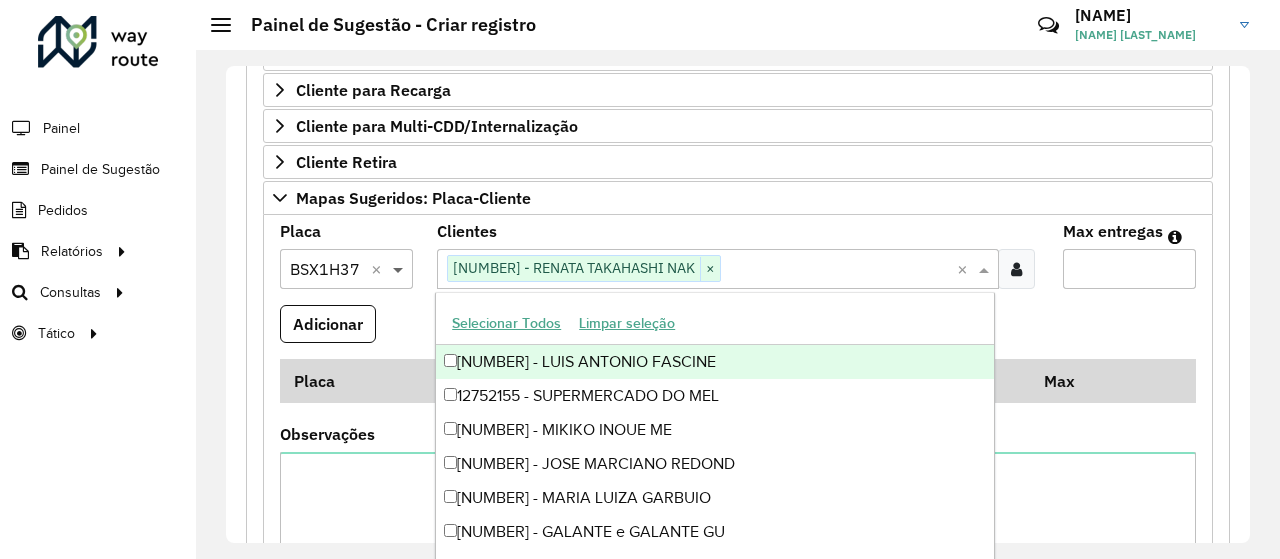 paste on "*****" 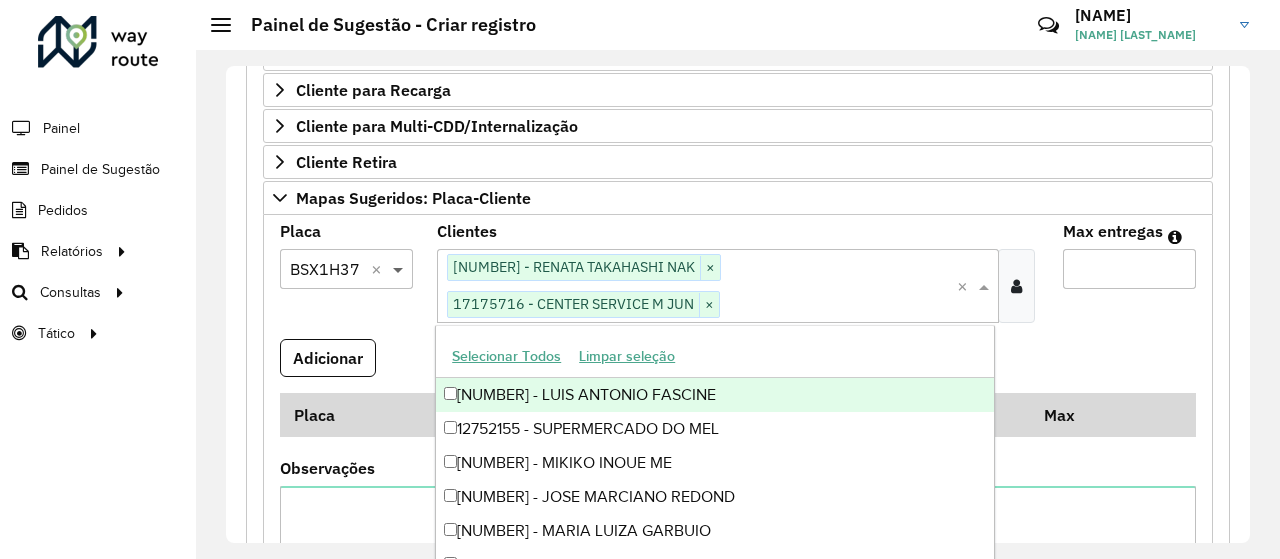 paste on "*****" 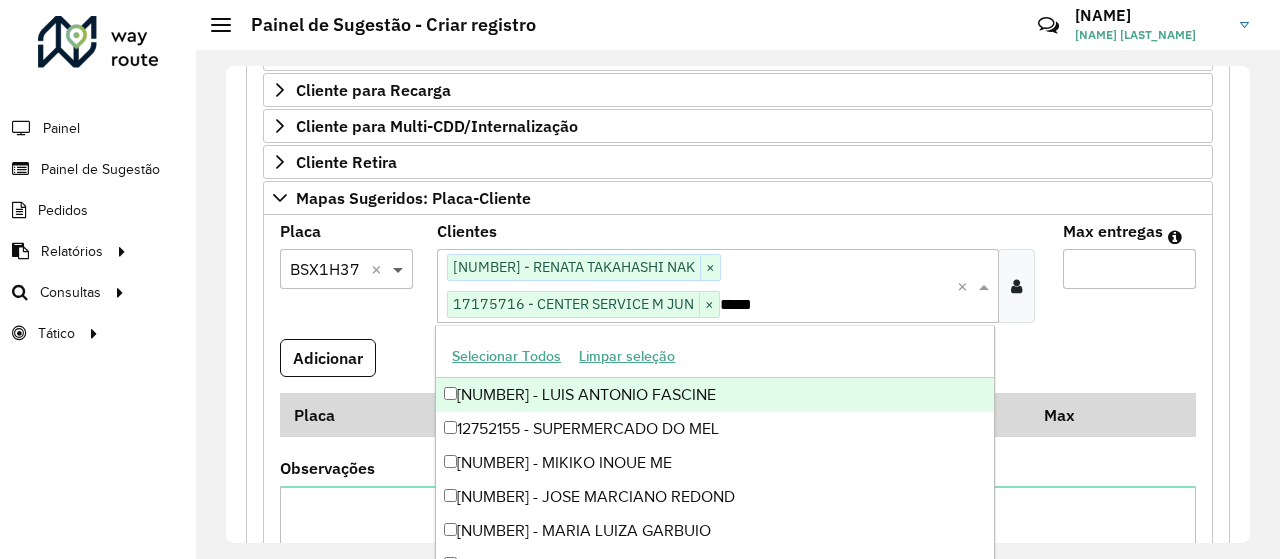 type 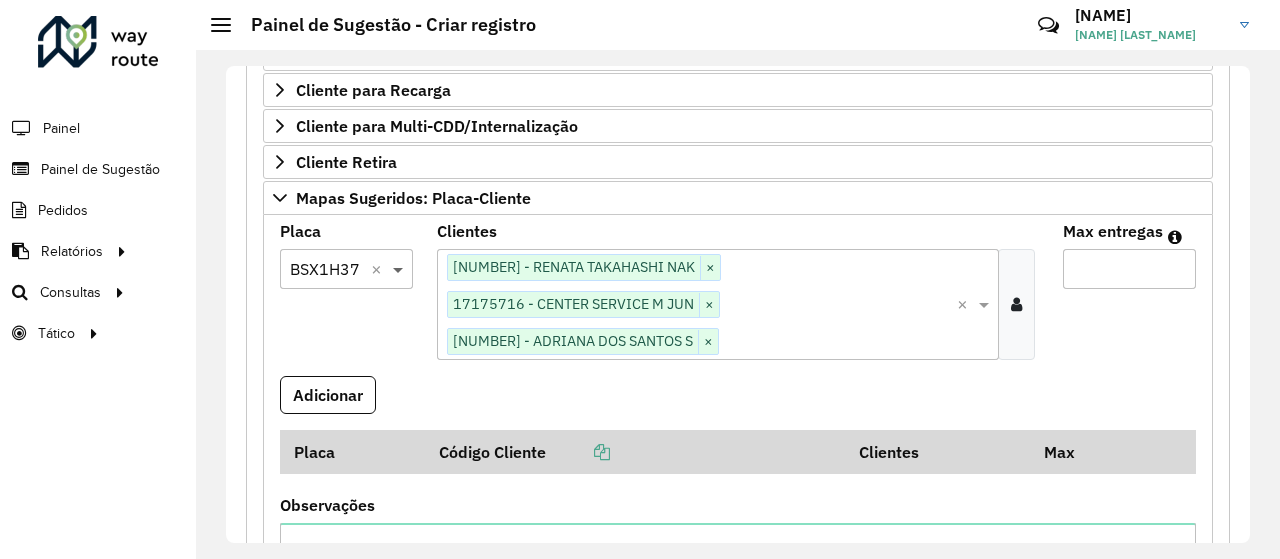 type on "*" 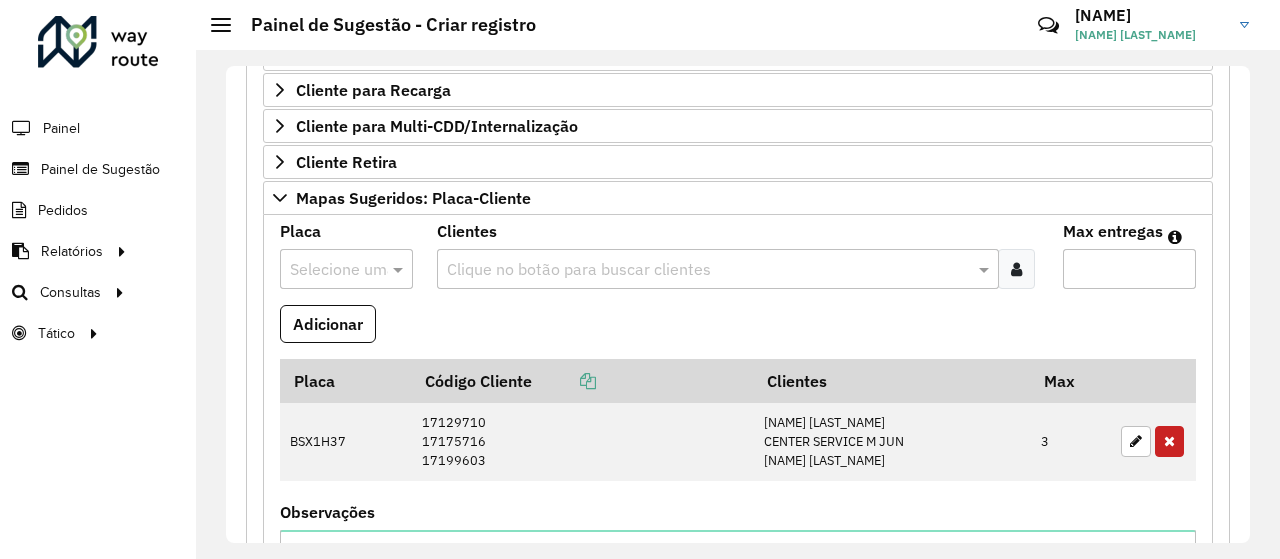 click at bounding box center (346, 269) 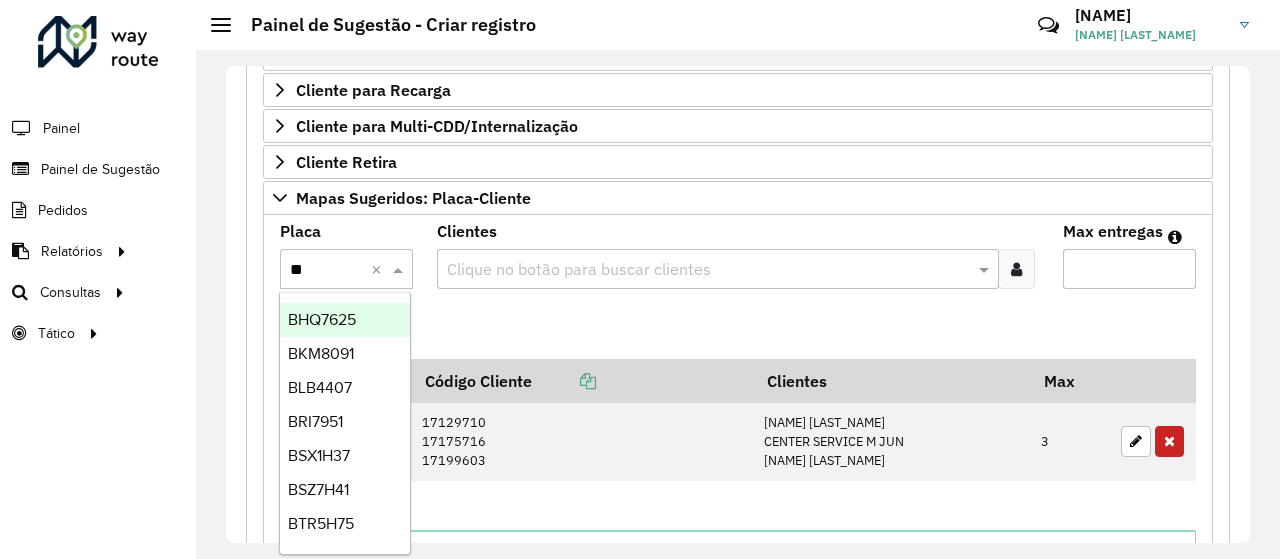 type on "***" 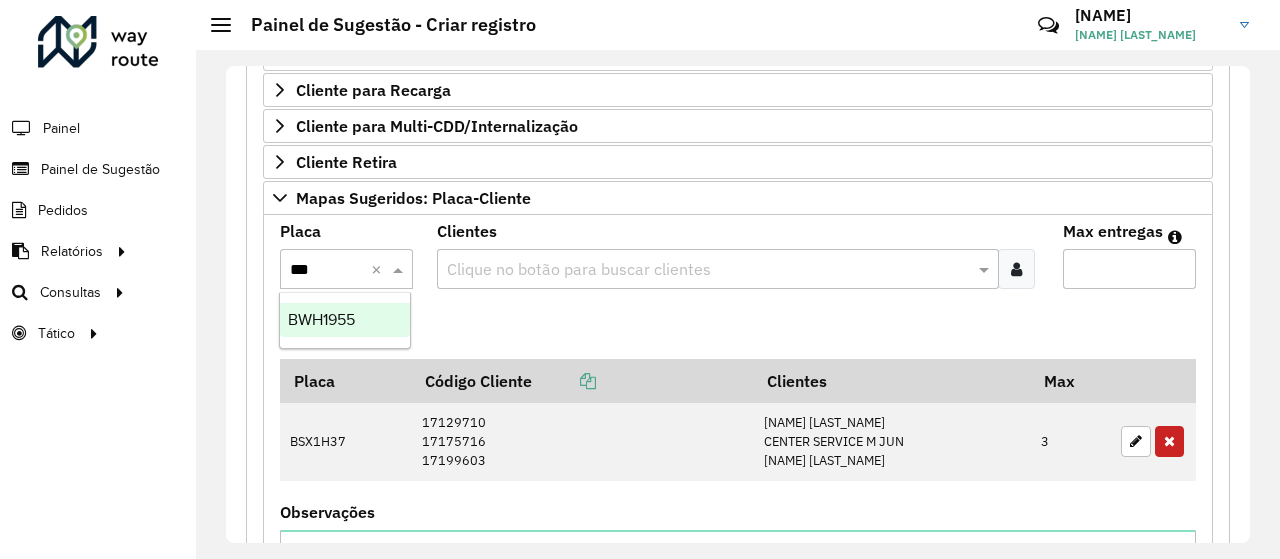 type 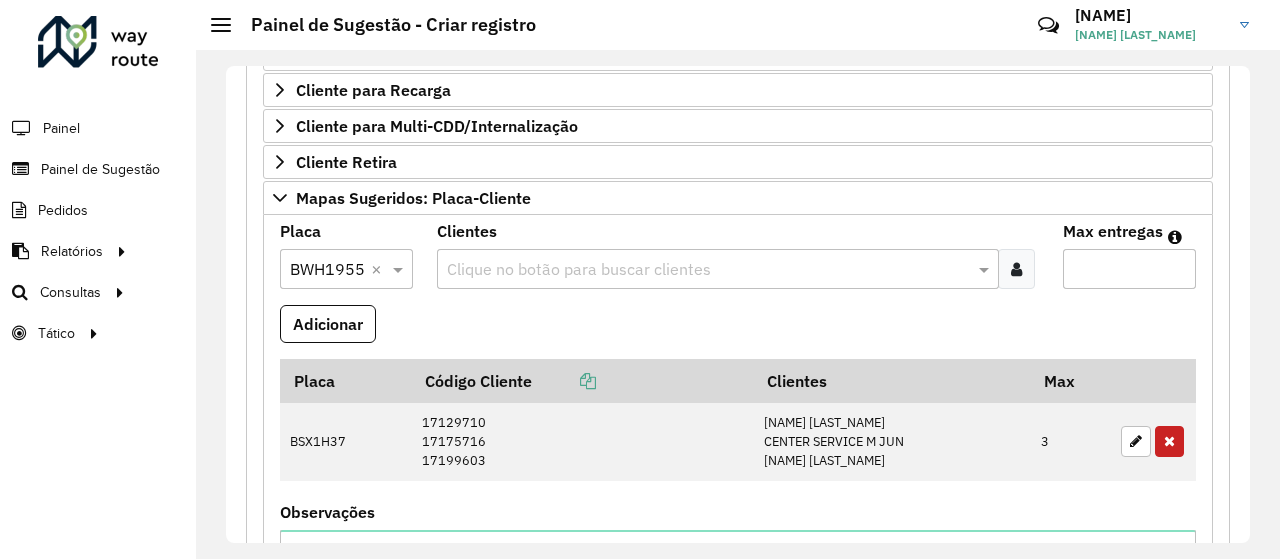 paste on "*****" 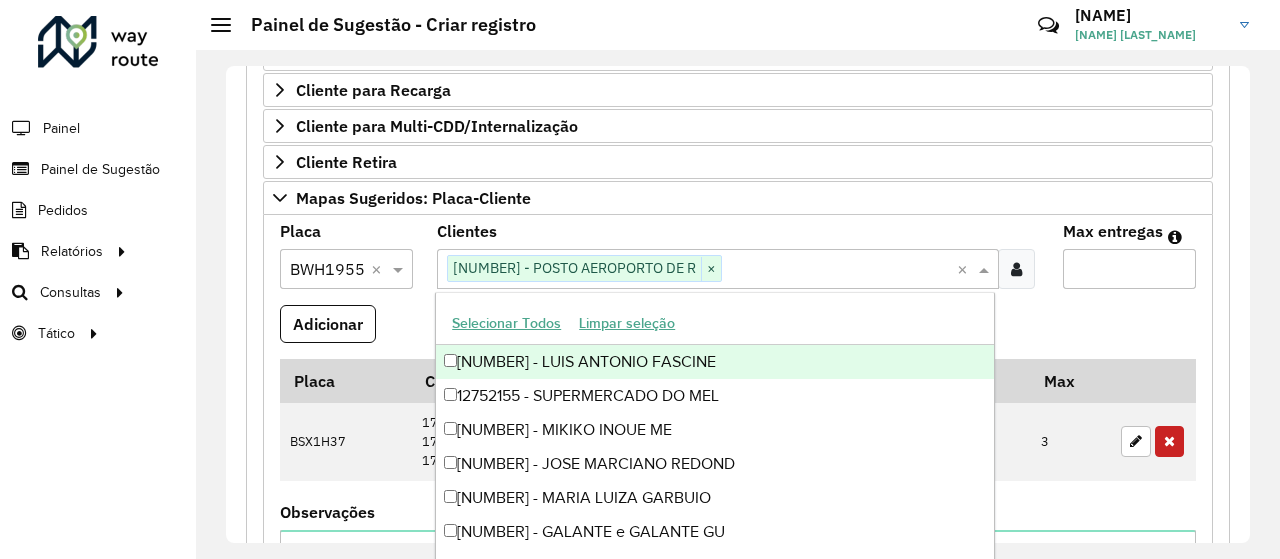 paste on "*****" 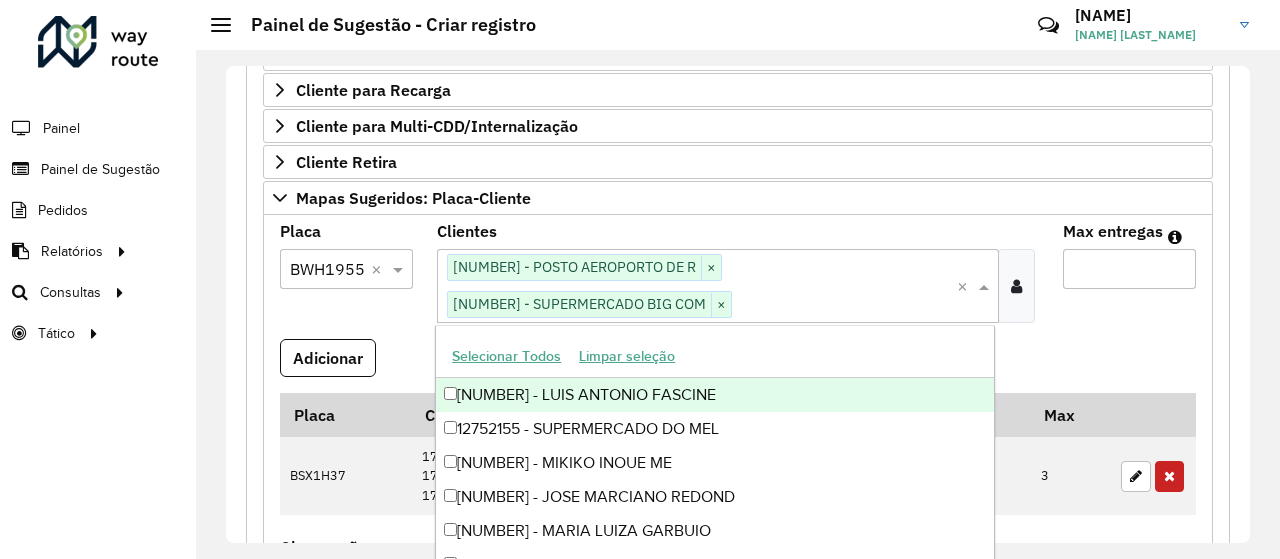 paste on "*****" 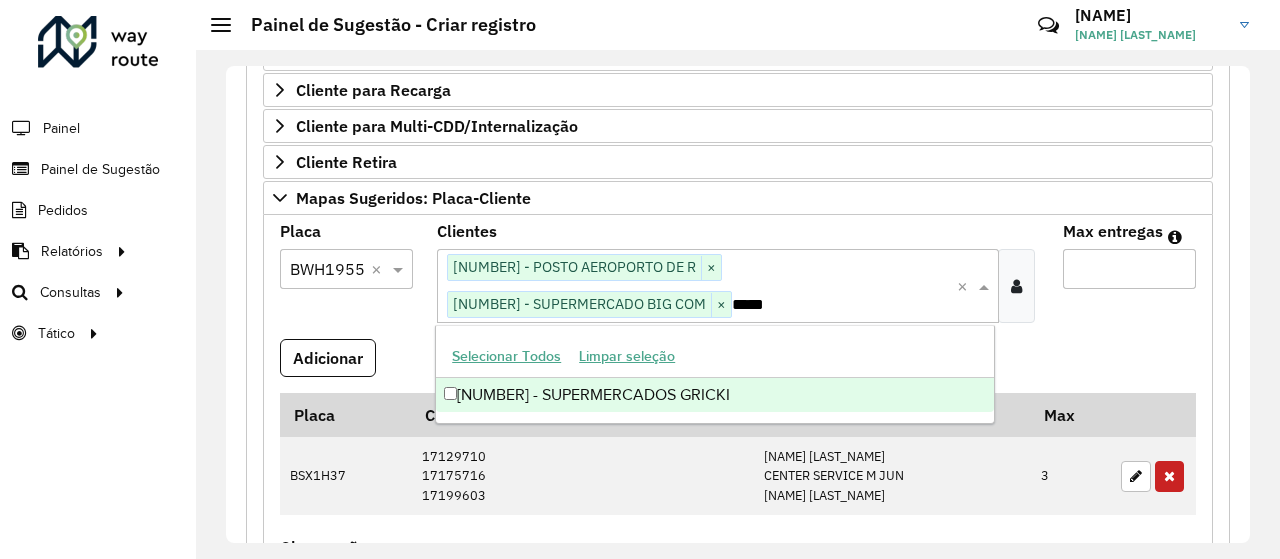 type 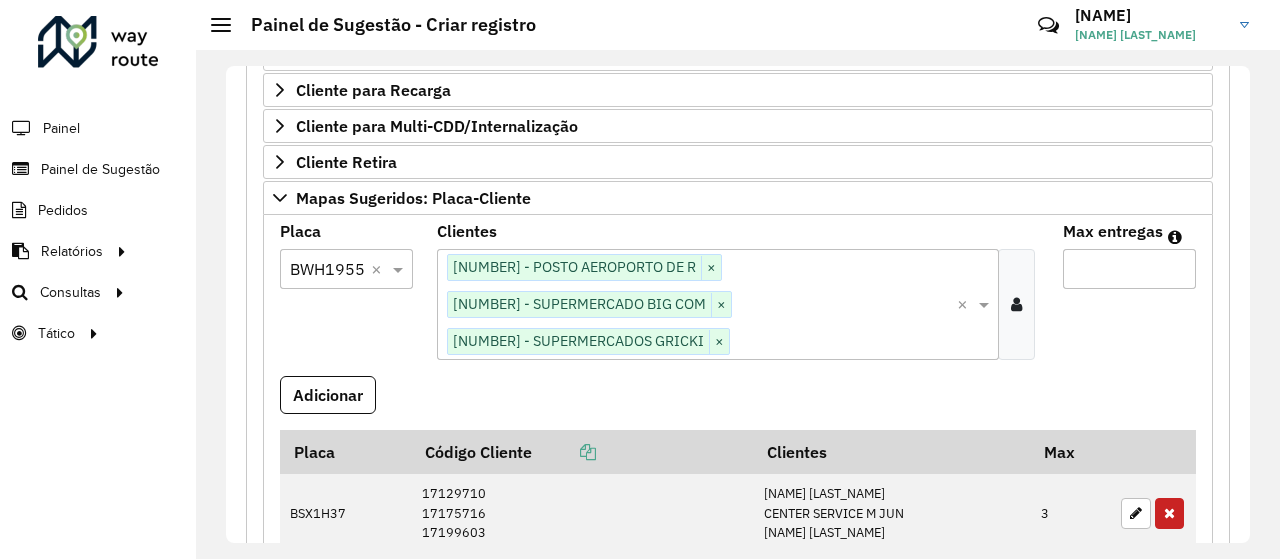 type on "*" 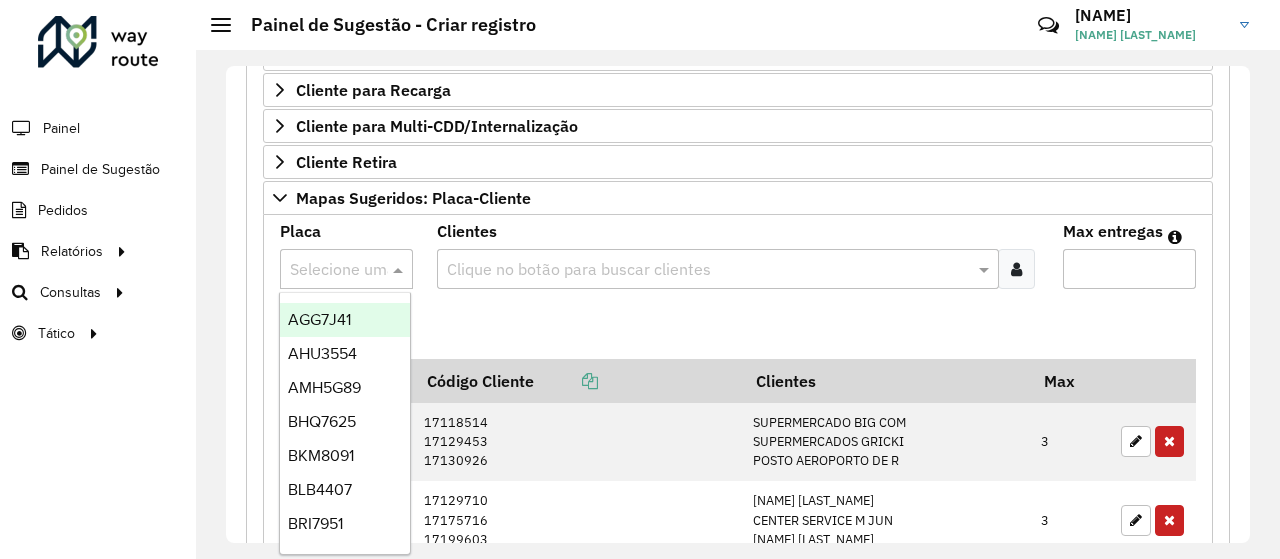click at bounding box center [326, 270] 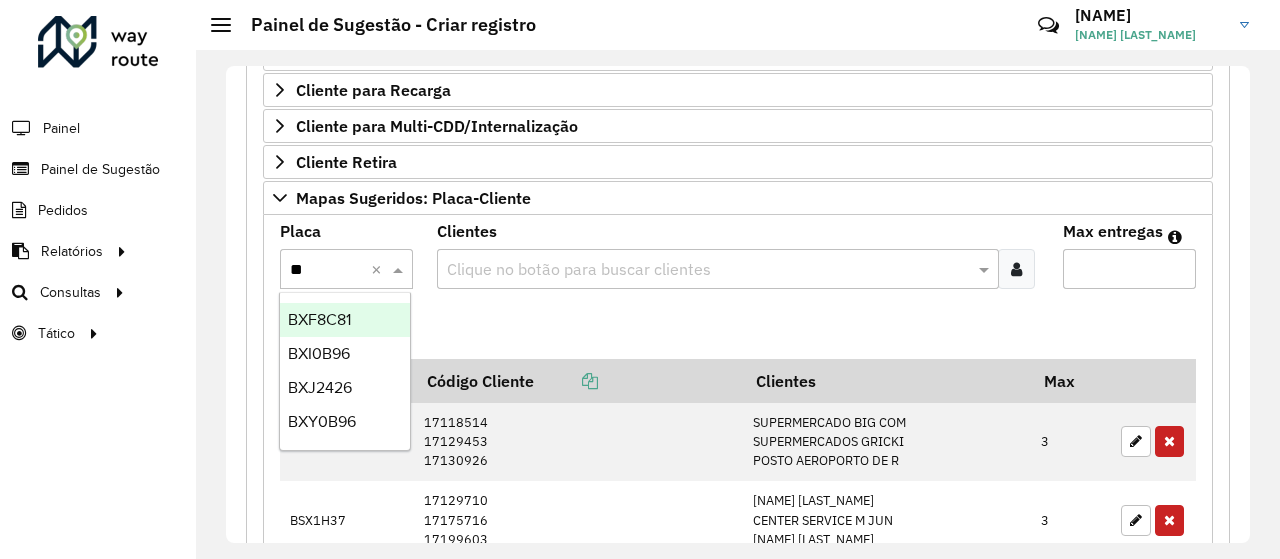 type on "***" 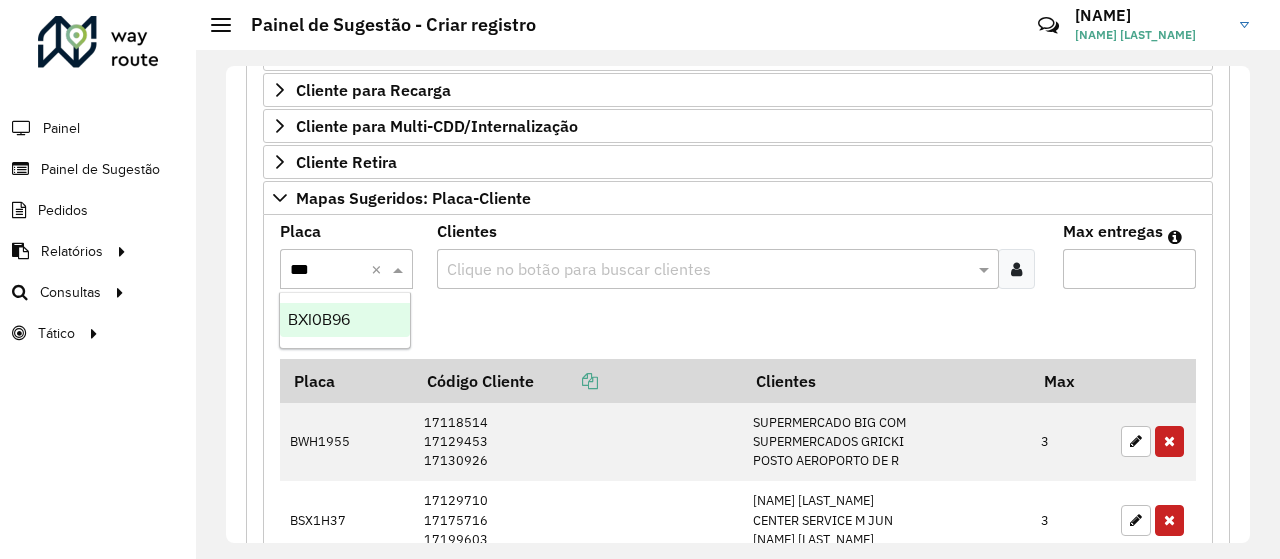 type 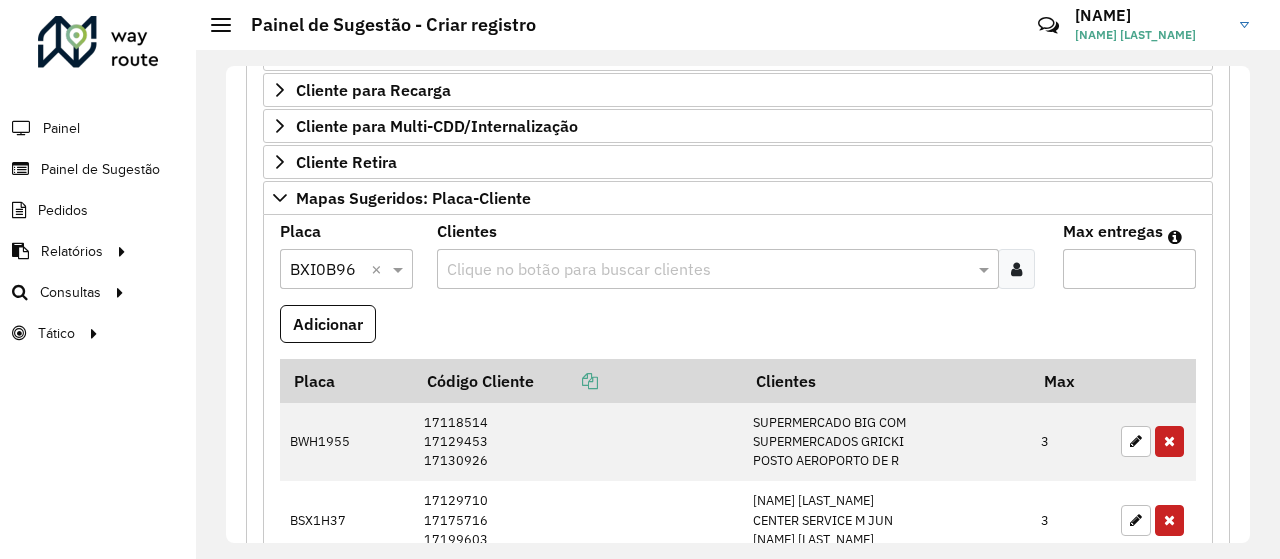 paste on "*****" 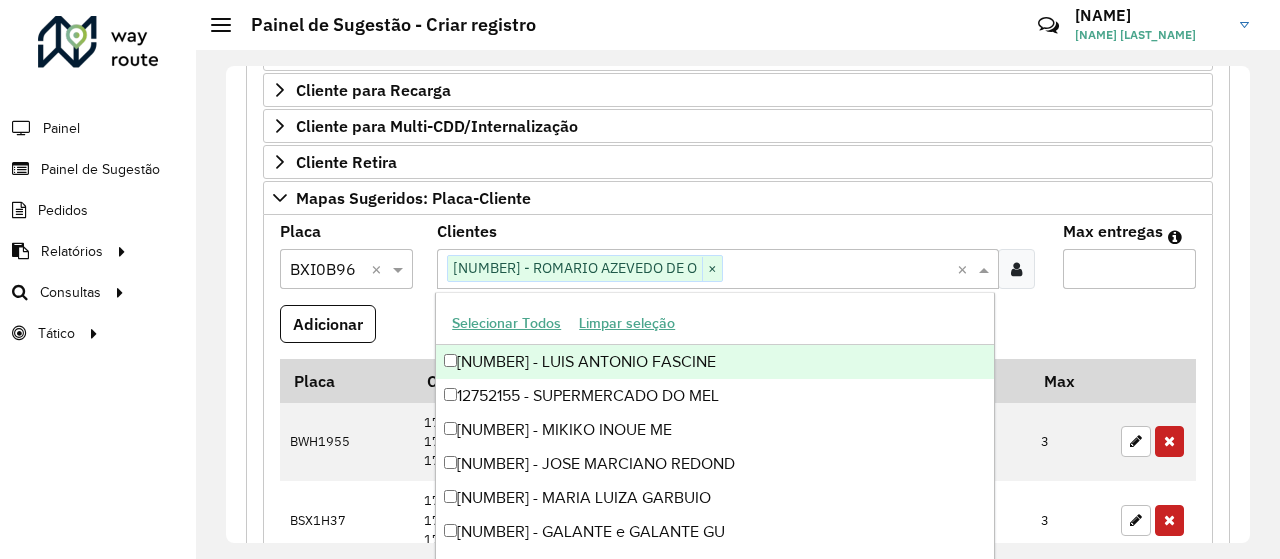 paste on "*****" 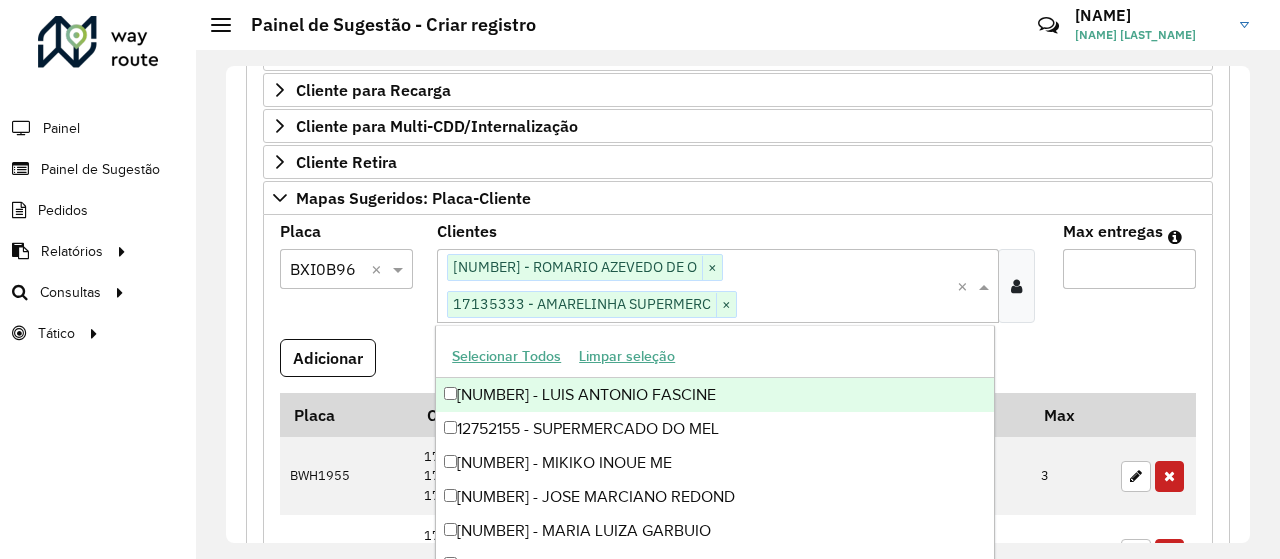 paste on "*****" 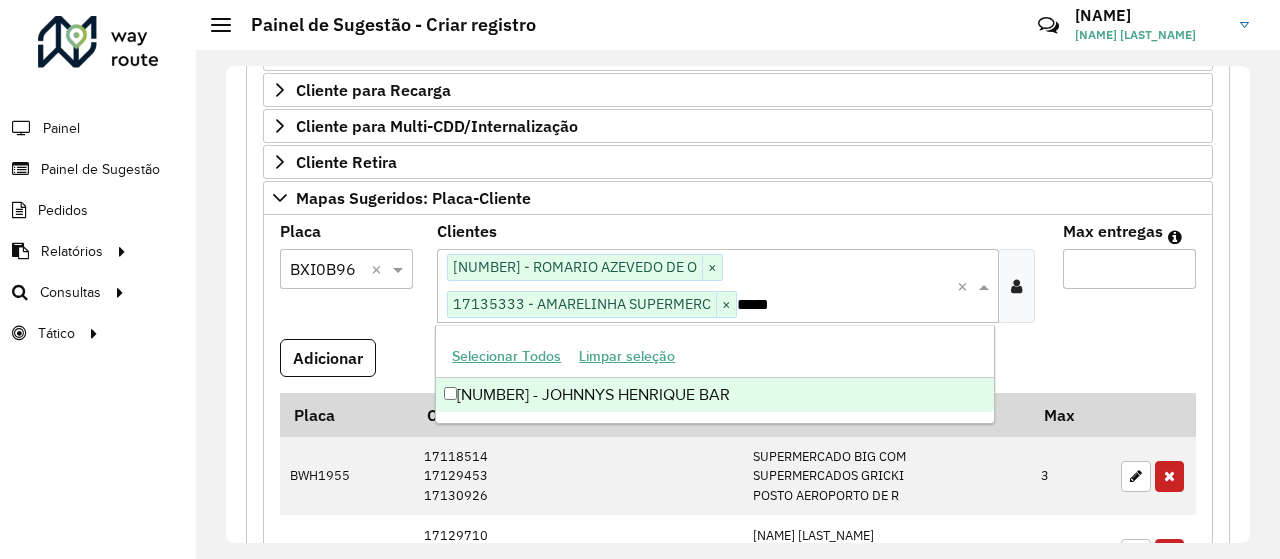 type 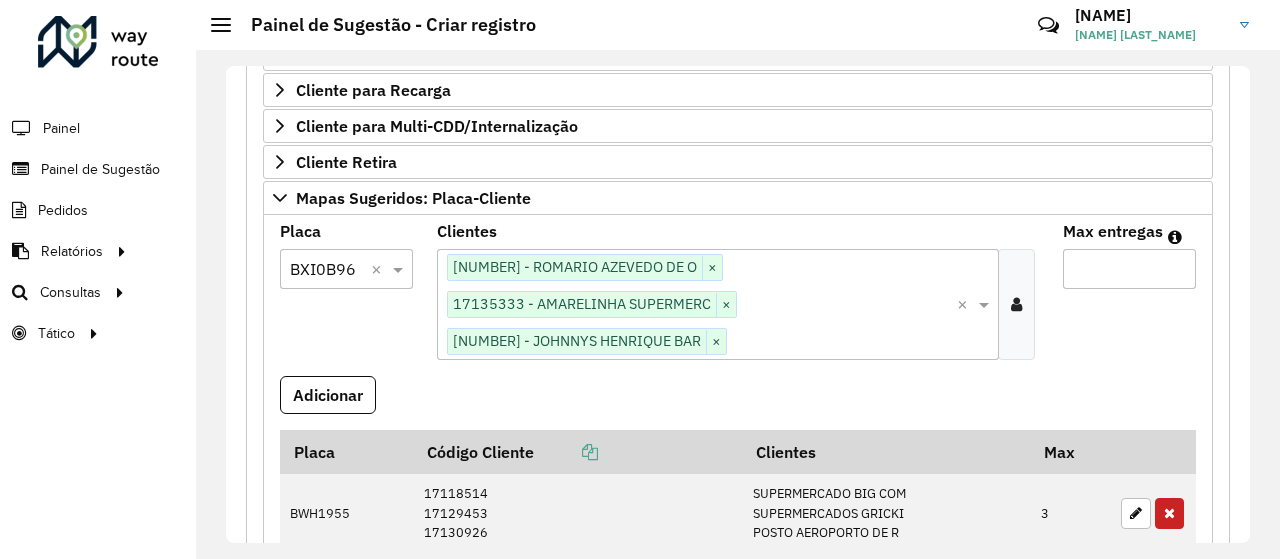 type on "*" 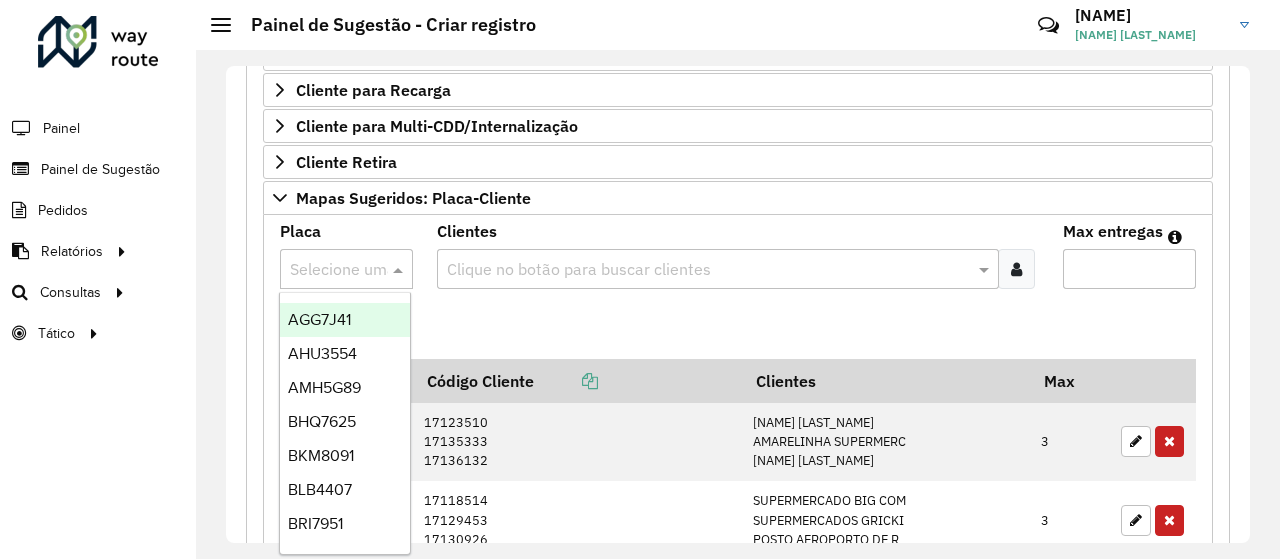 click at bounding box center (326, 270) 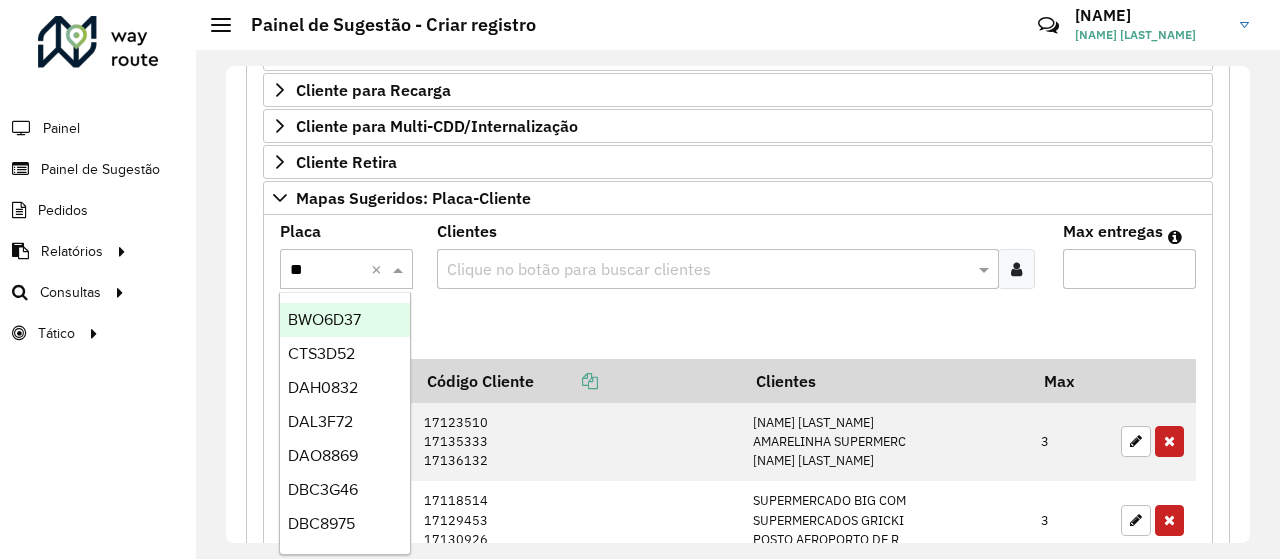 type on "***" 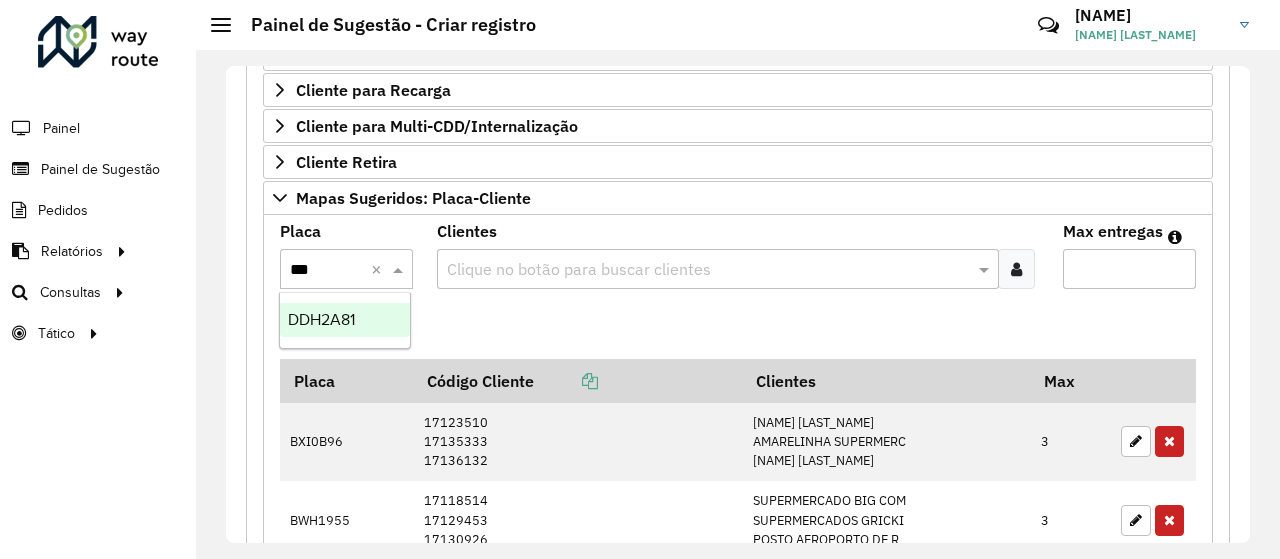 type 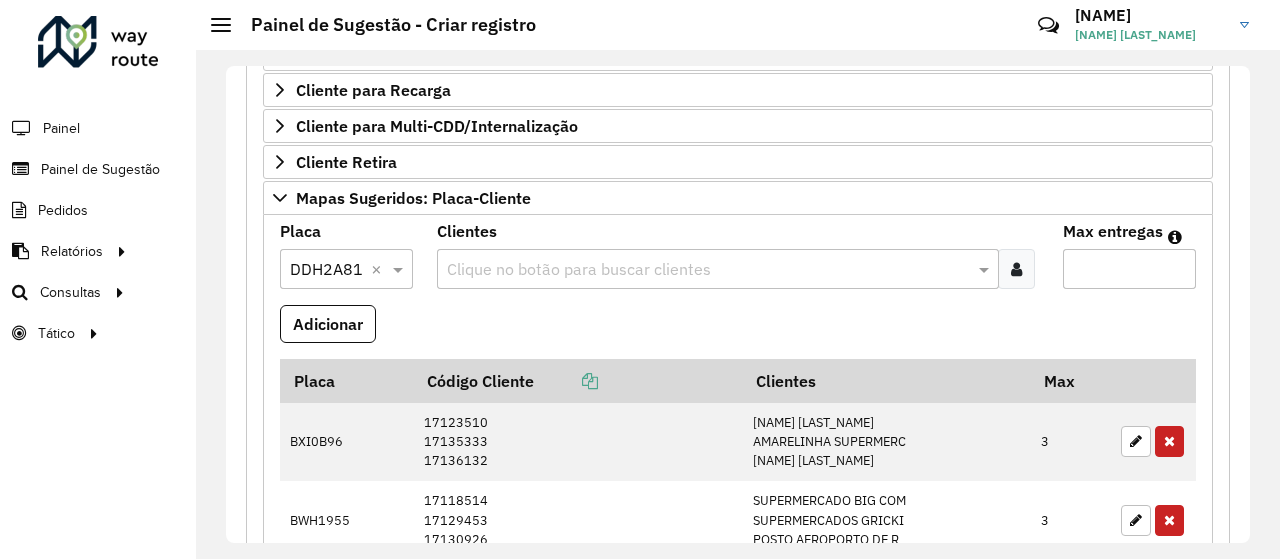 paste on "*****" 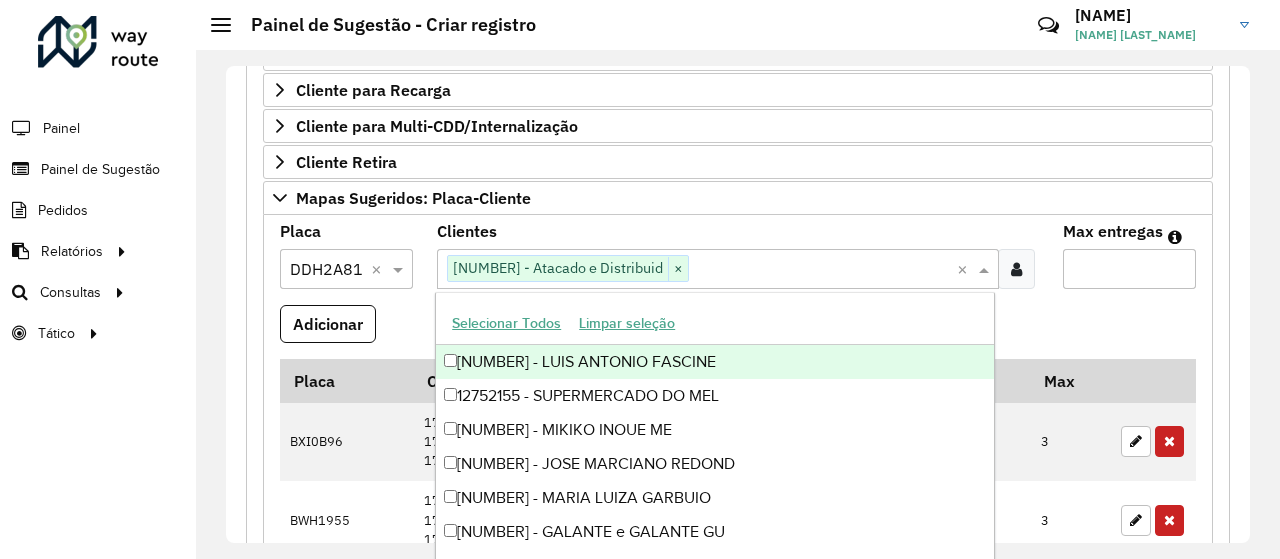 paste on "*****" 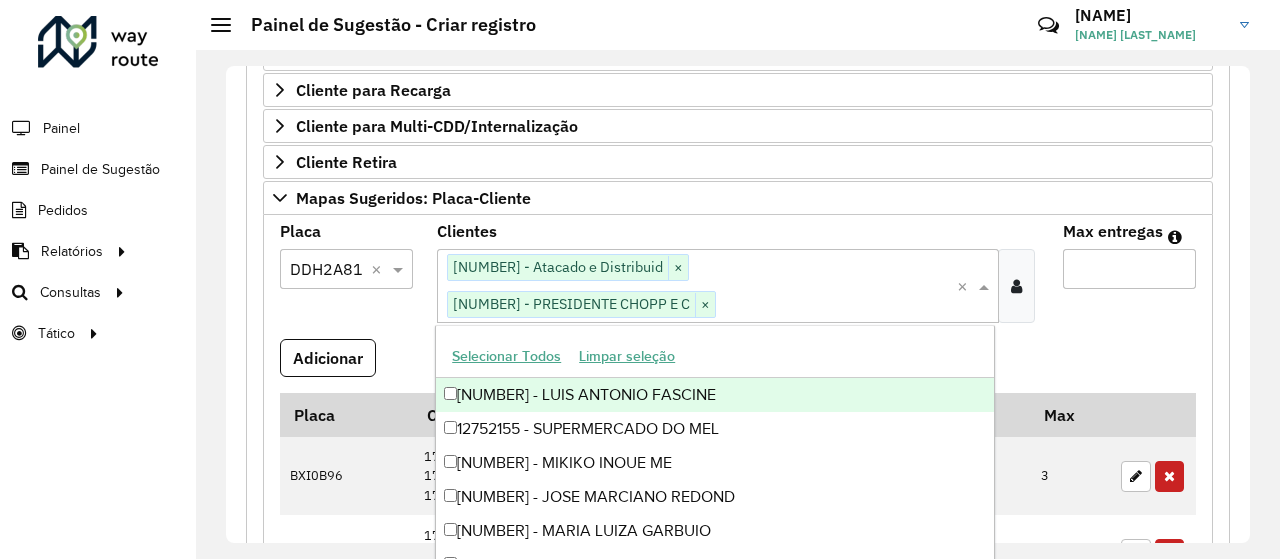paste on "*****" 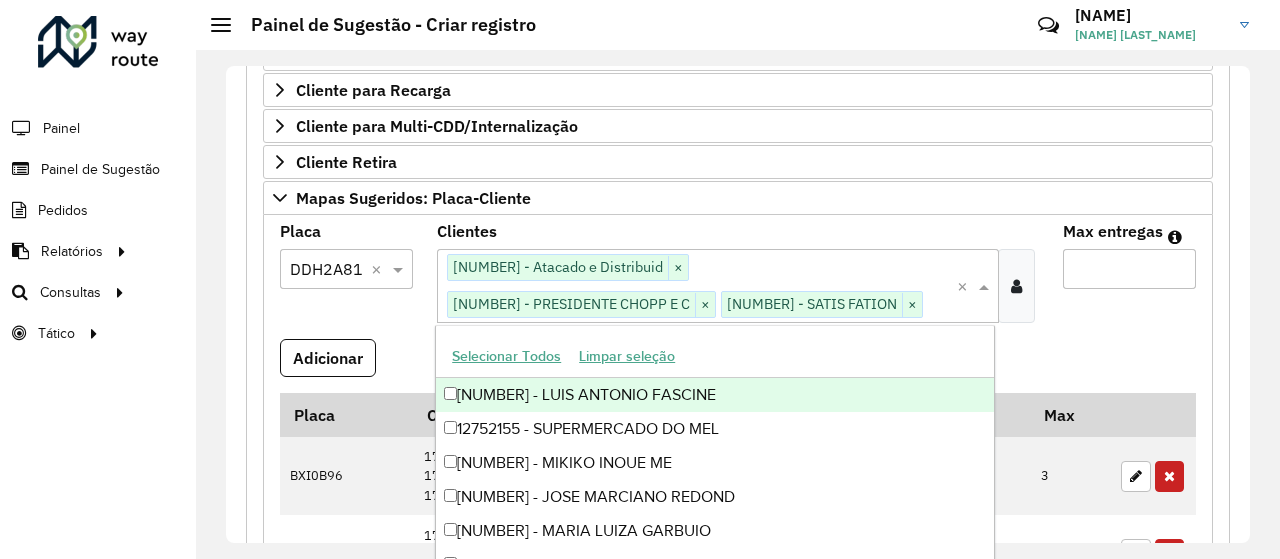 paste on "*****" 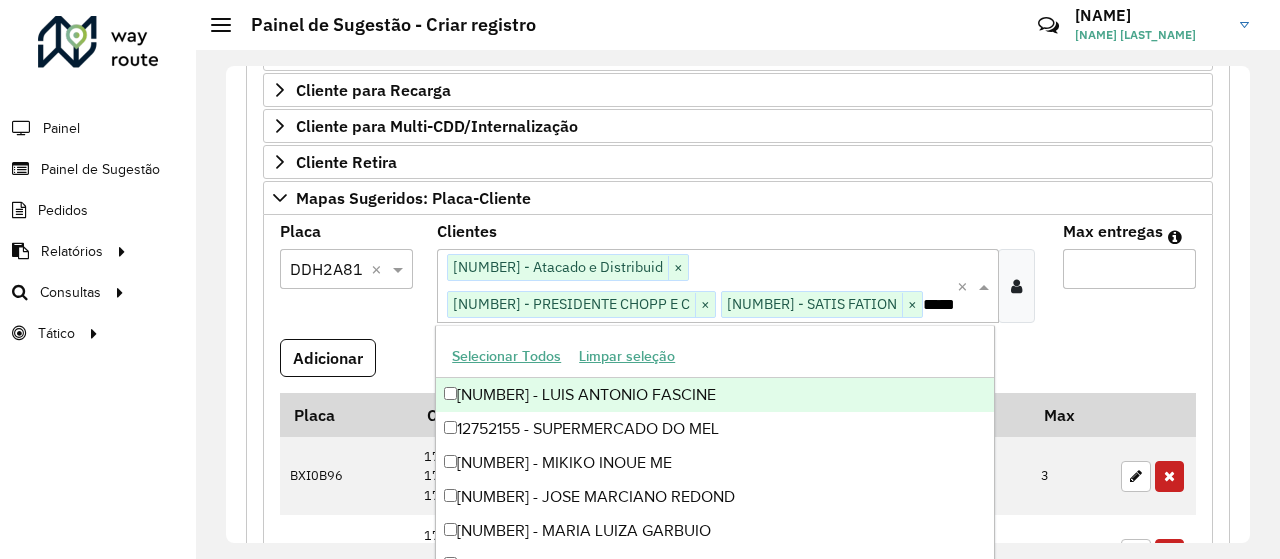 scroll, scrollTop: 0, scrollLeft: 22, axis: horizontal 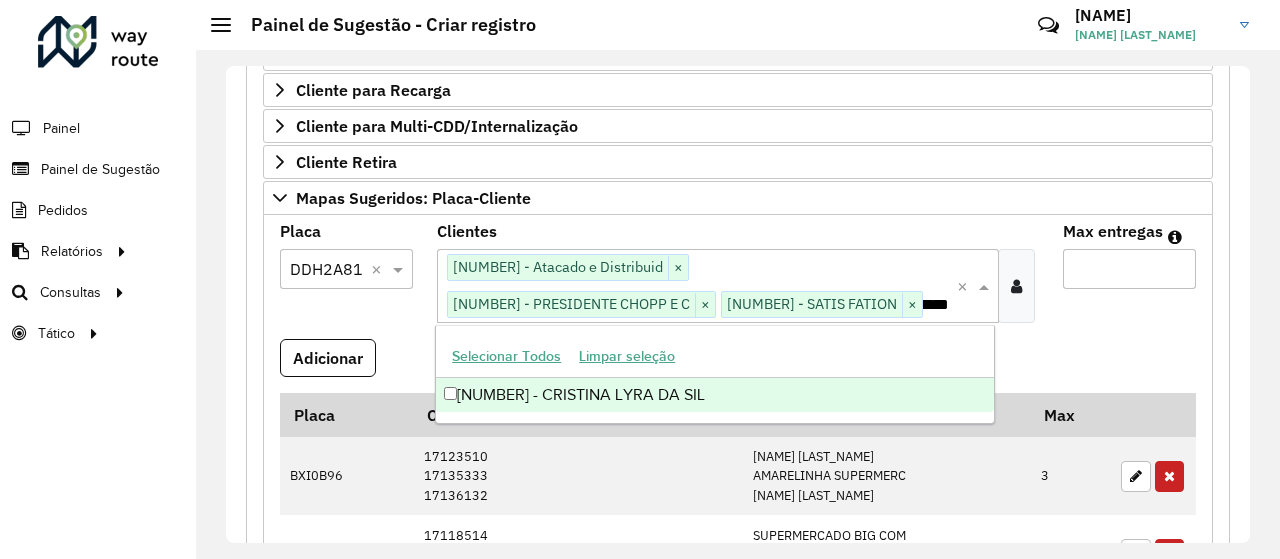 type 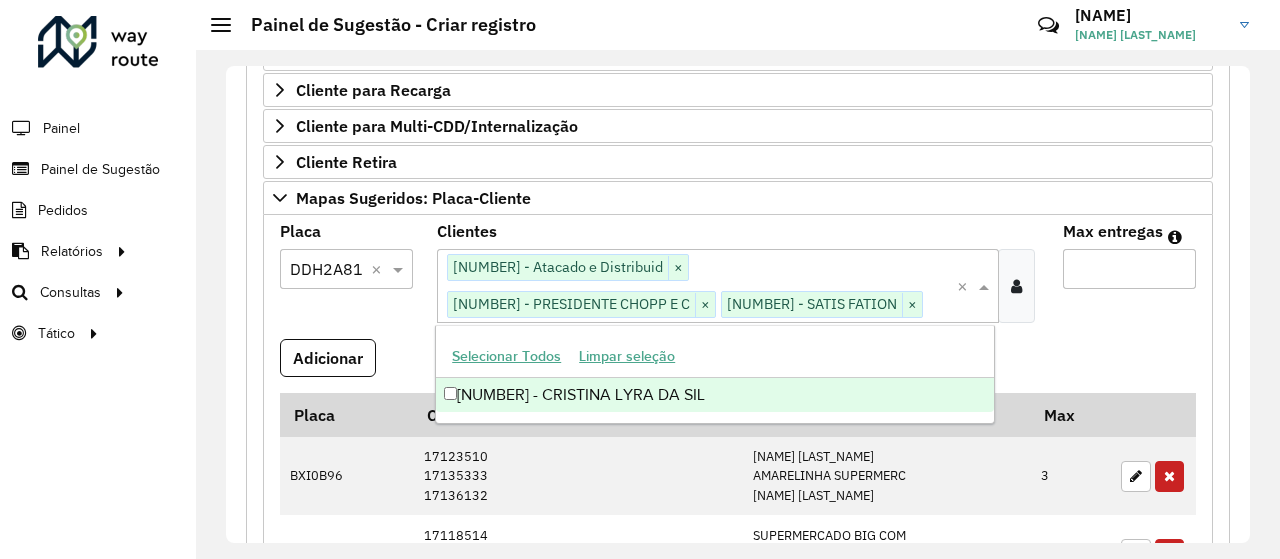 scroll, scrollTop: 0, scrollLeft: 0, axis: both 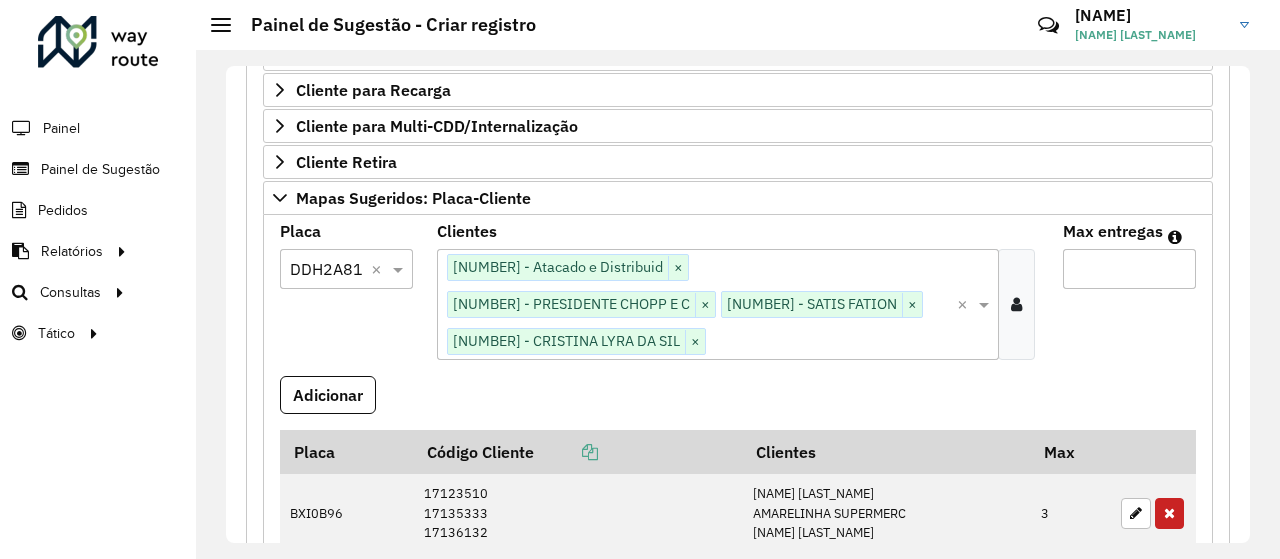 type on "*" 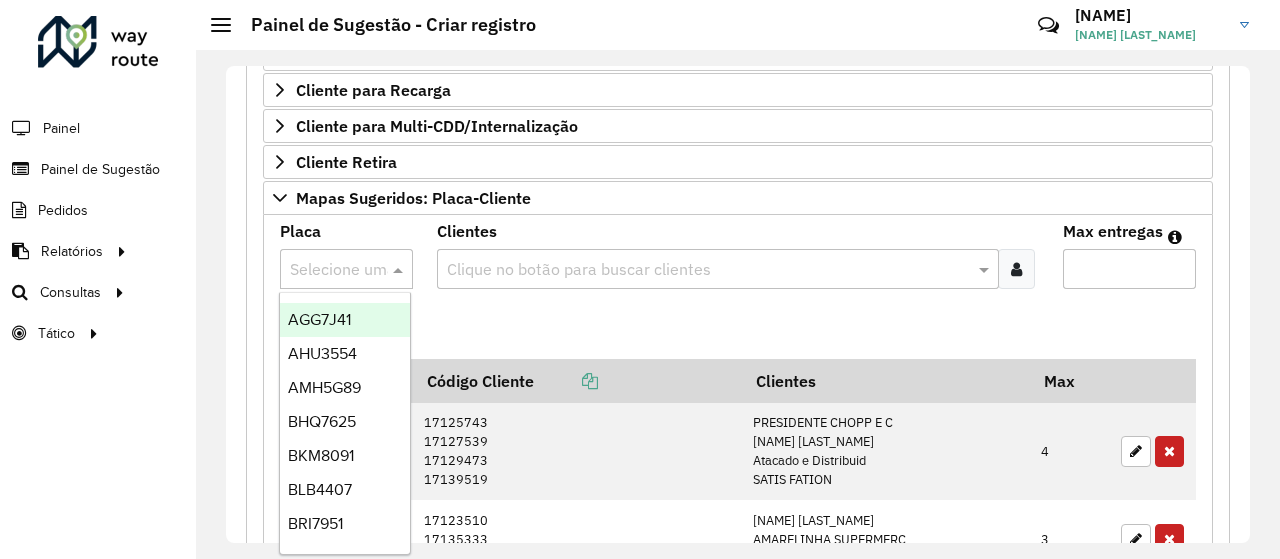 click at bounding box center [326, 270] 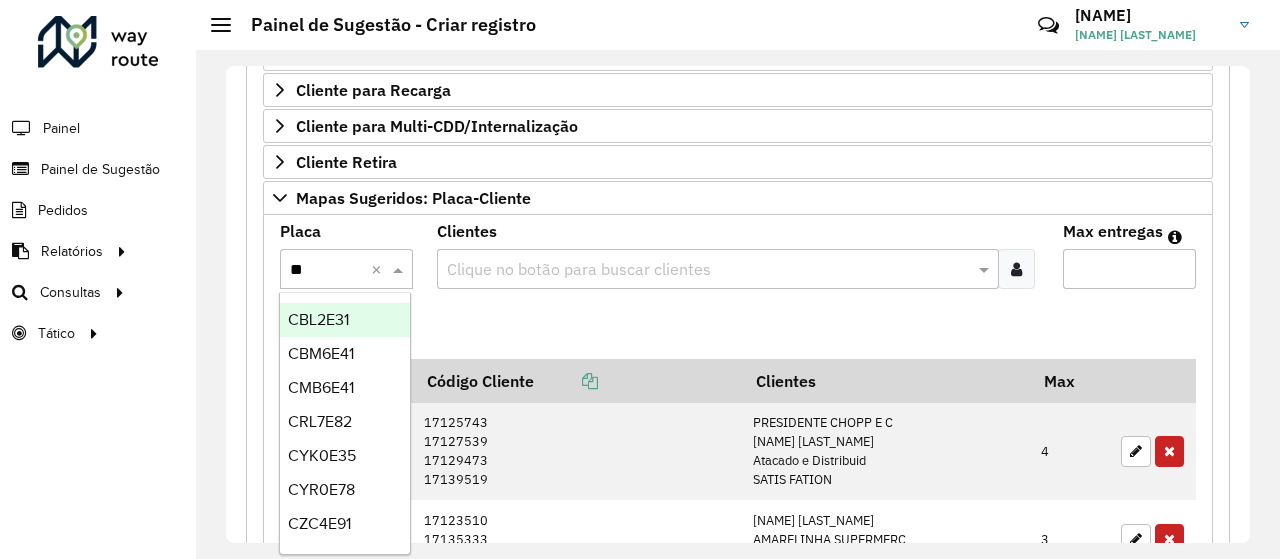 type on "***" 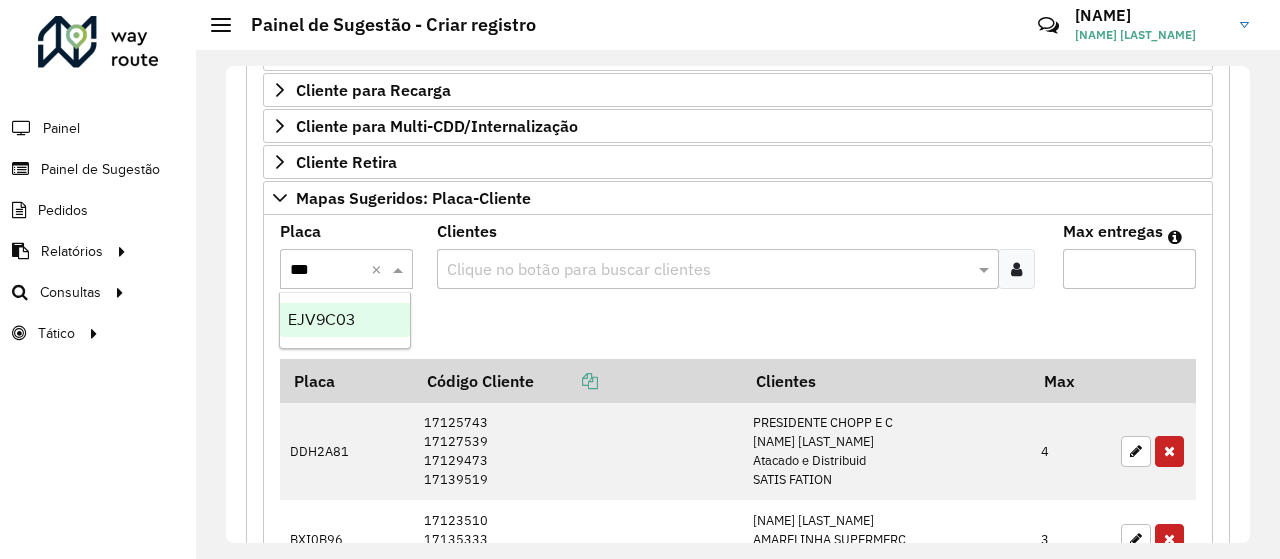 type 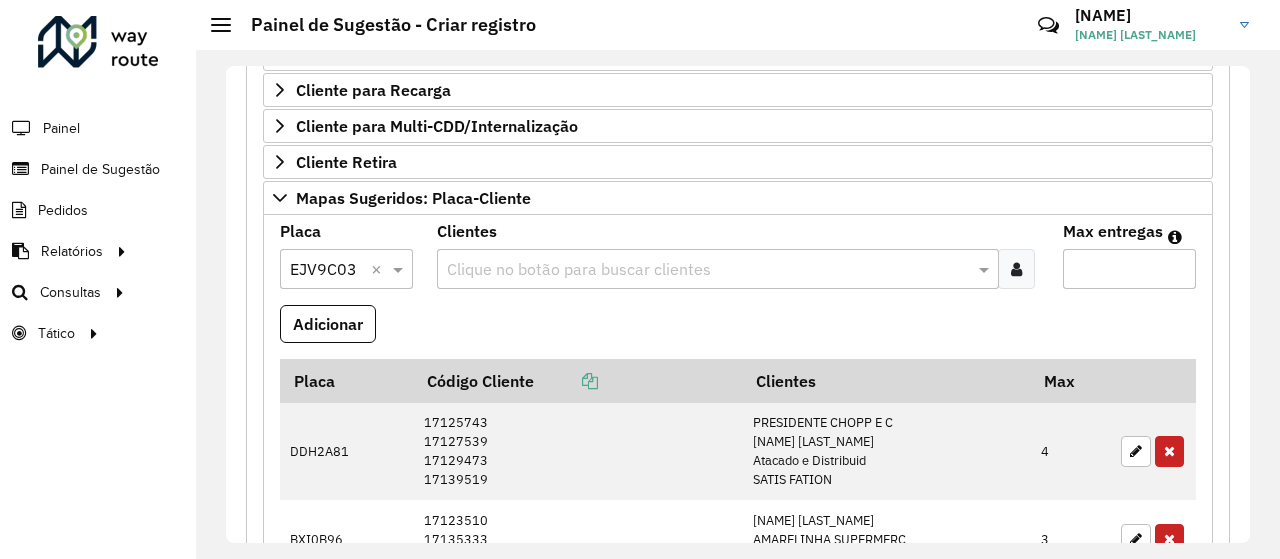 paste on "*****" 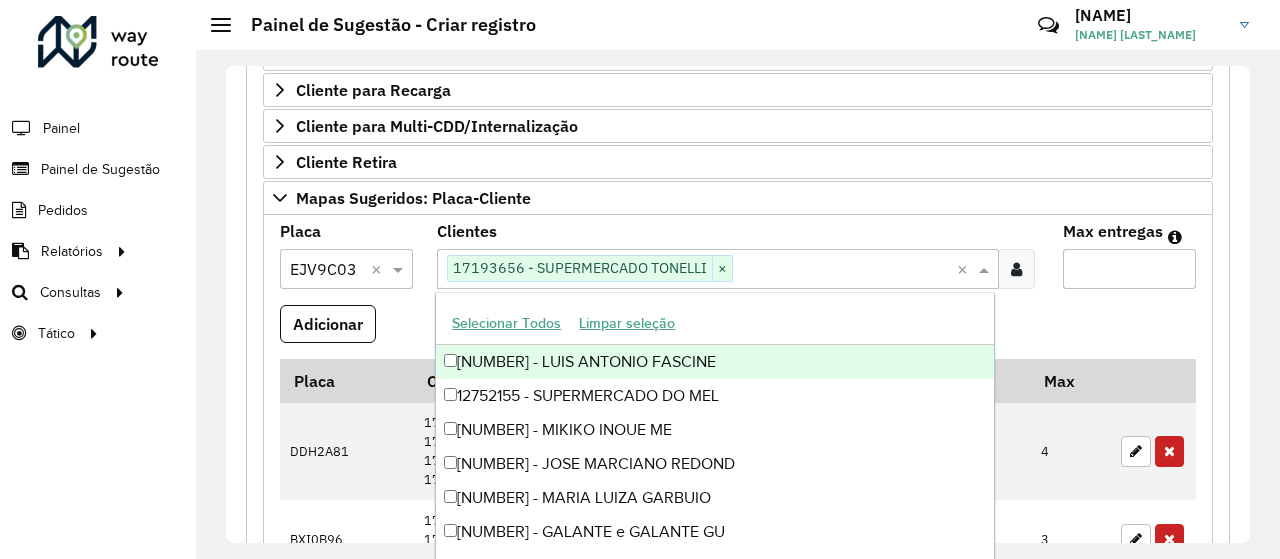 paste on "*****" 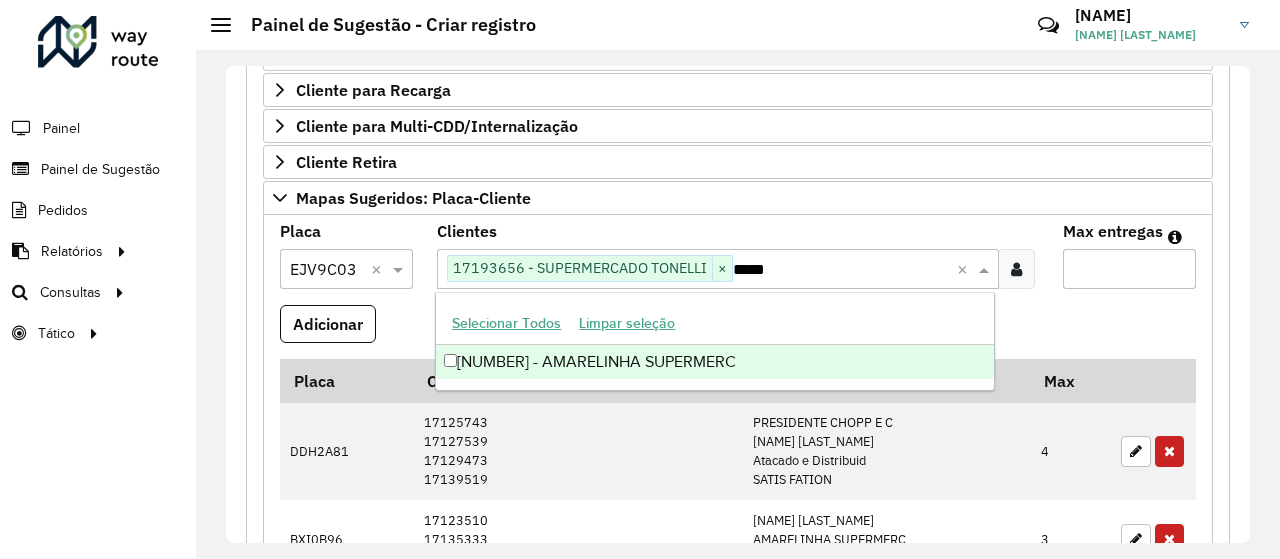 type 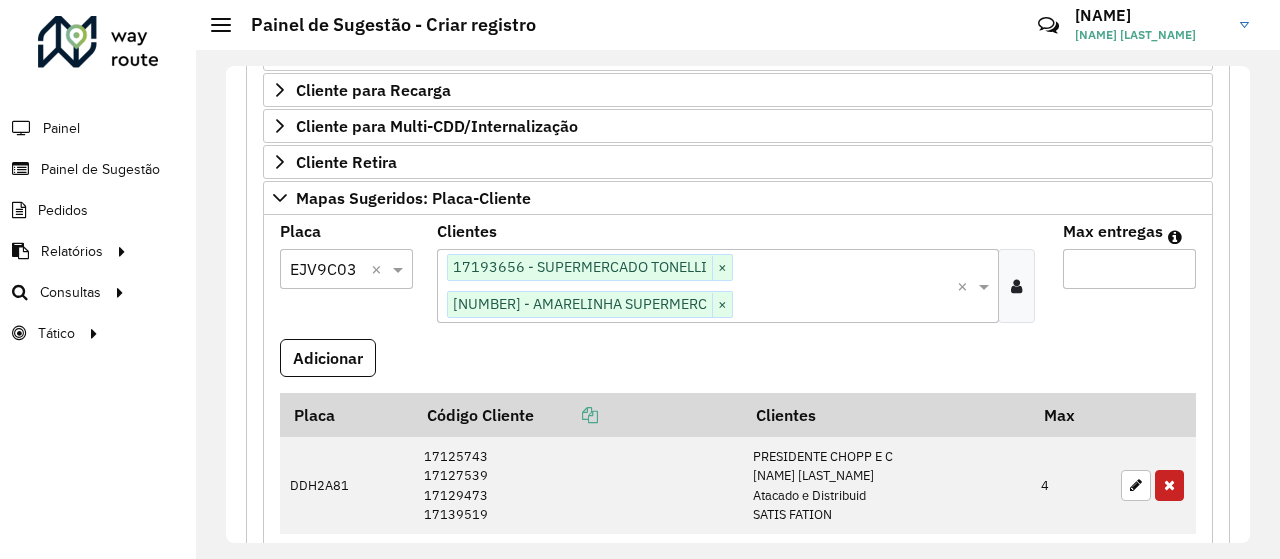 type on "*" 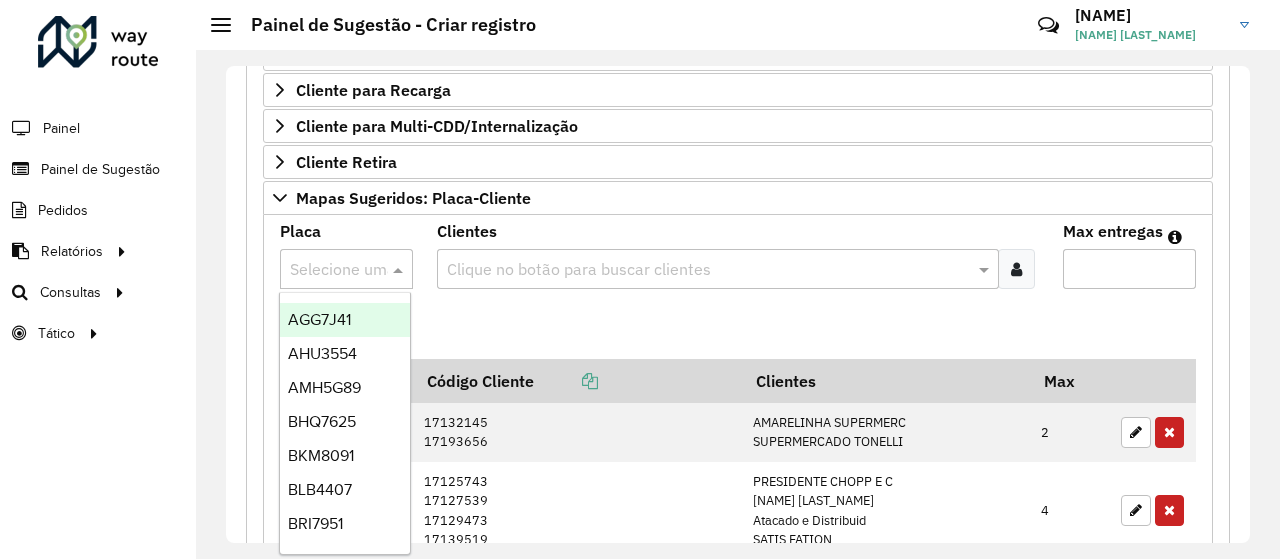 click at bounding box center (326, 270) 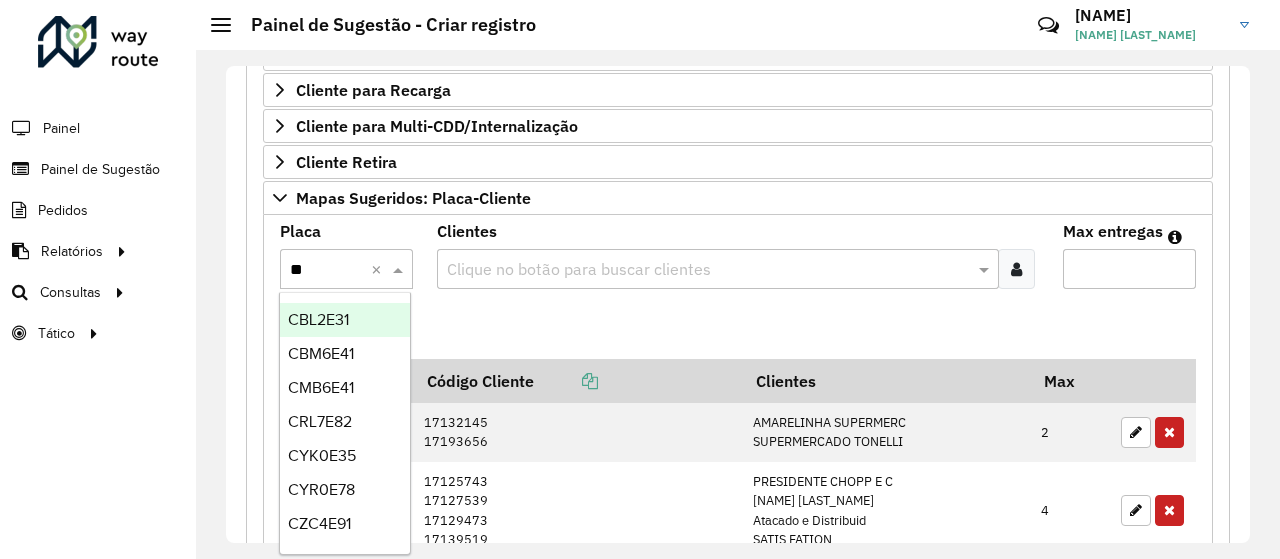 type on "***" 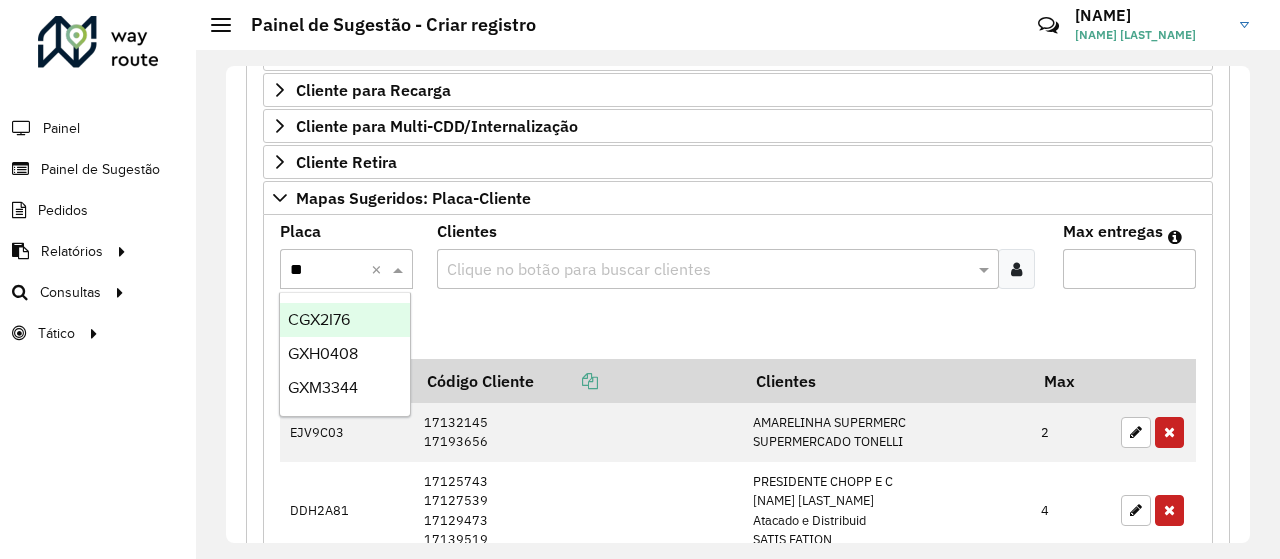 type on "***" 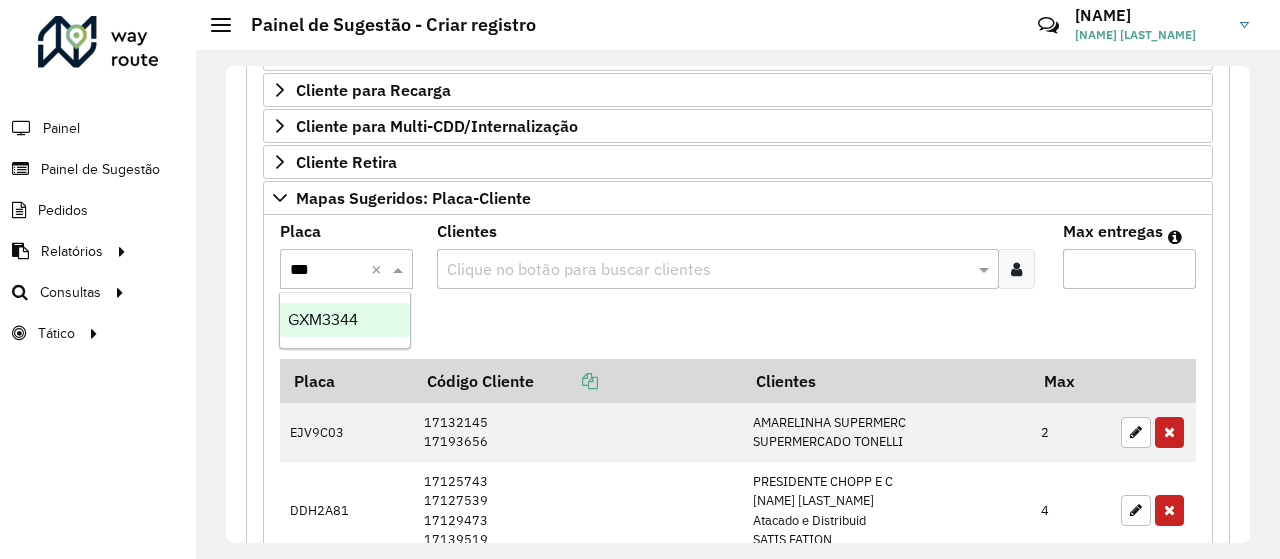 type 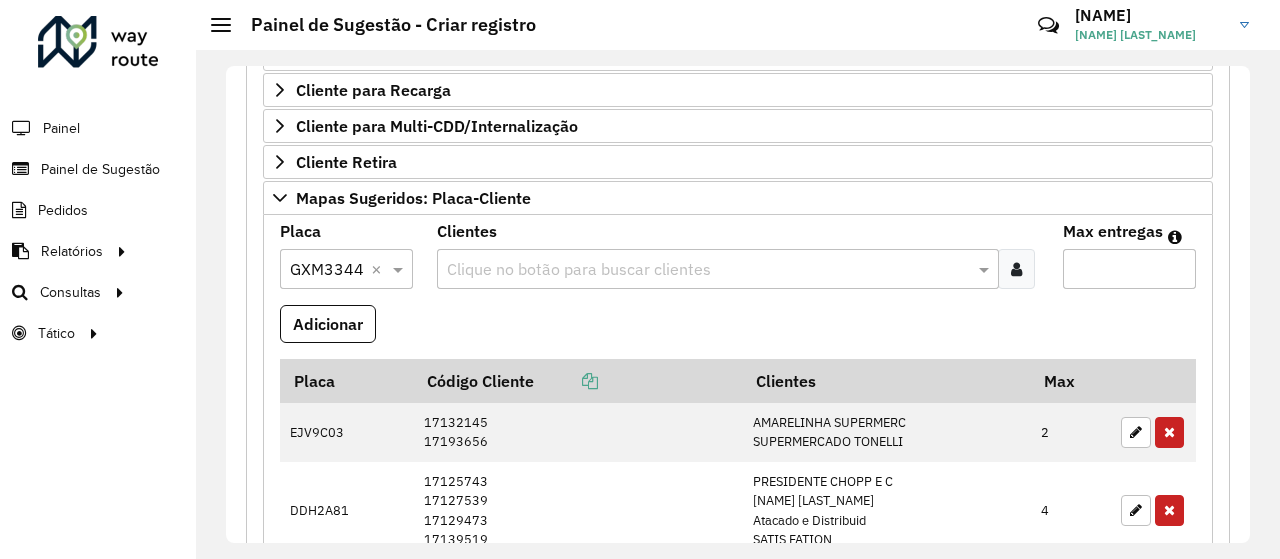 paste on "*****" 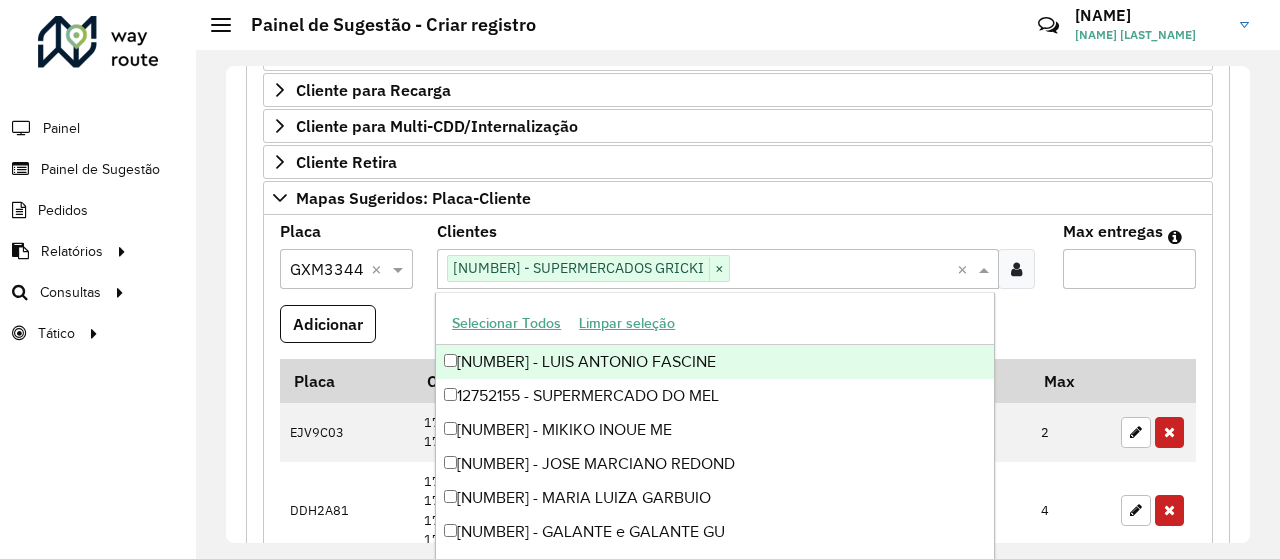 paste on "*****" 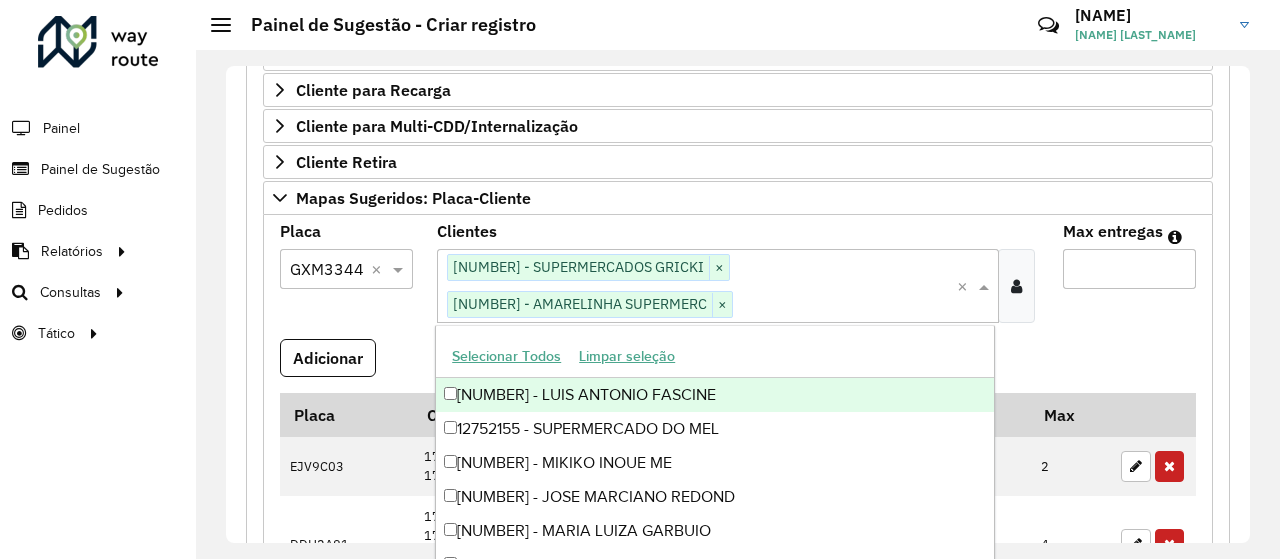 paste on "*****" 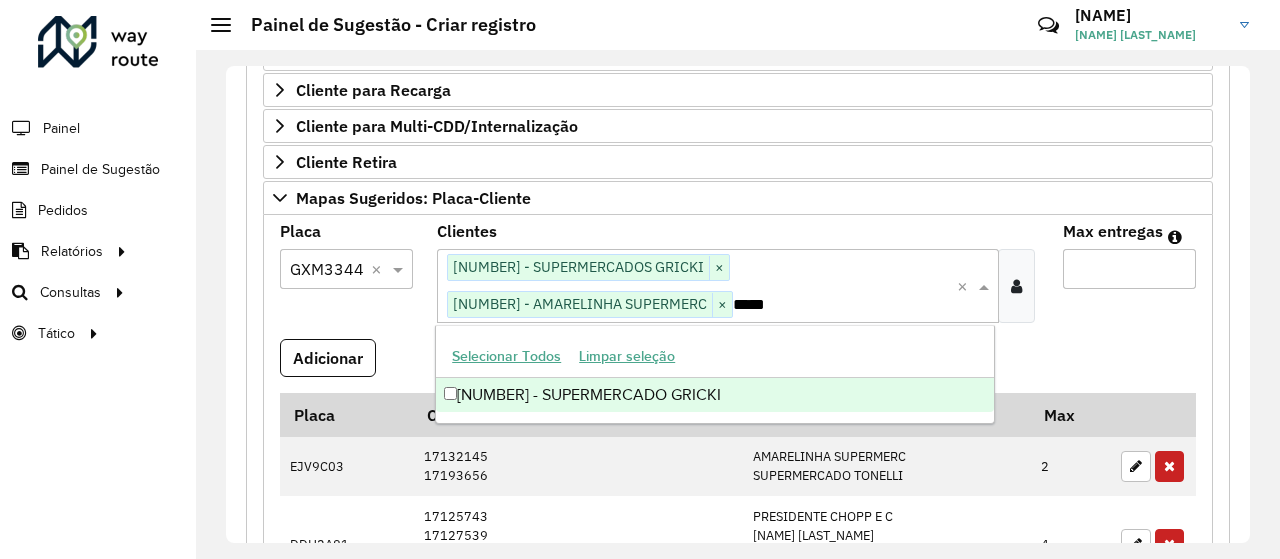 type 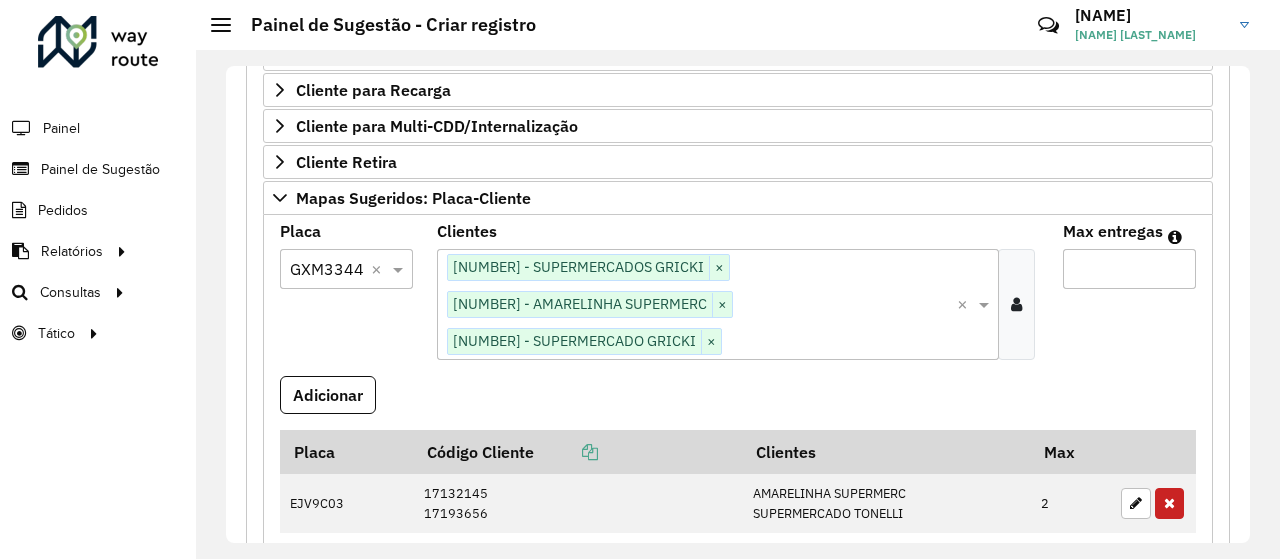 type on "*" 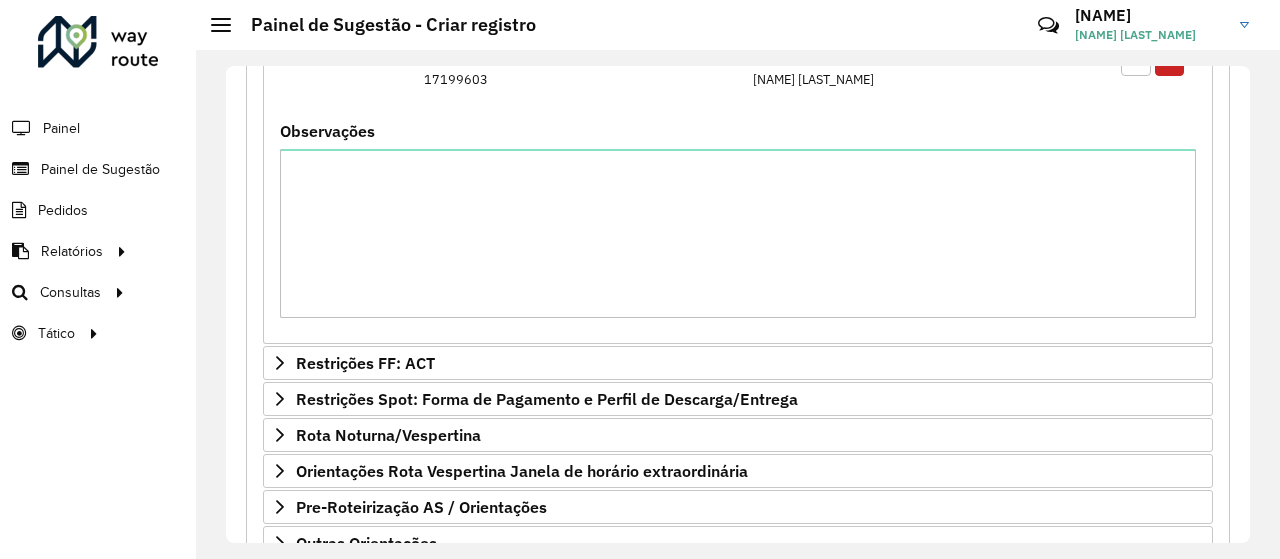 scroll, scrollTop: 1326, scrollLeft: 0, axis: vertical 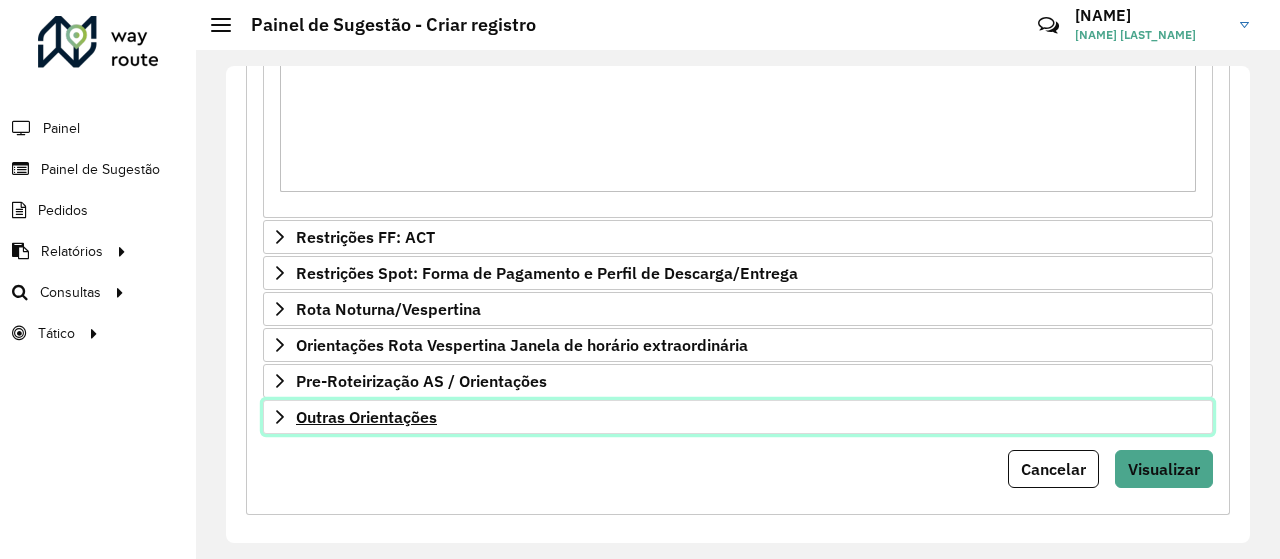 click on "Outras Orientações" at bounding box center (366, 417) 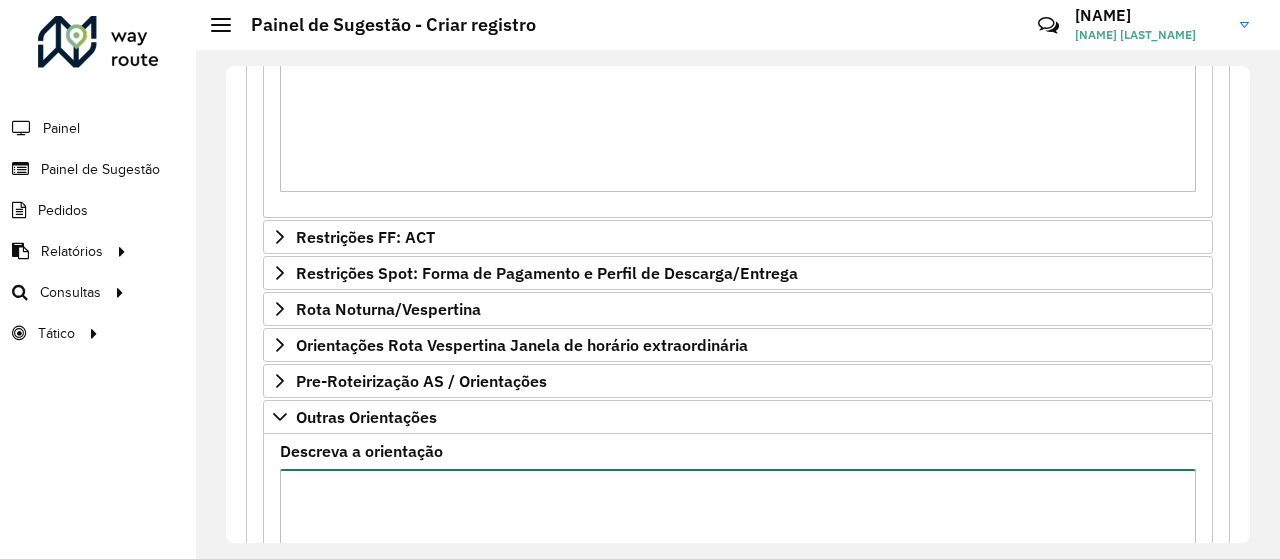 click on "Descreva a orientação" at bounding box center [738, 553] 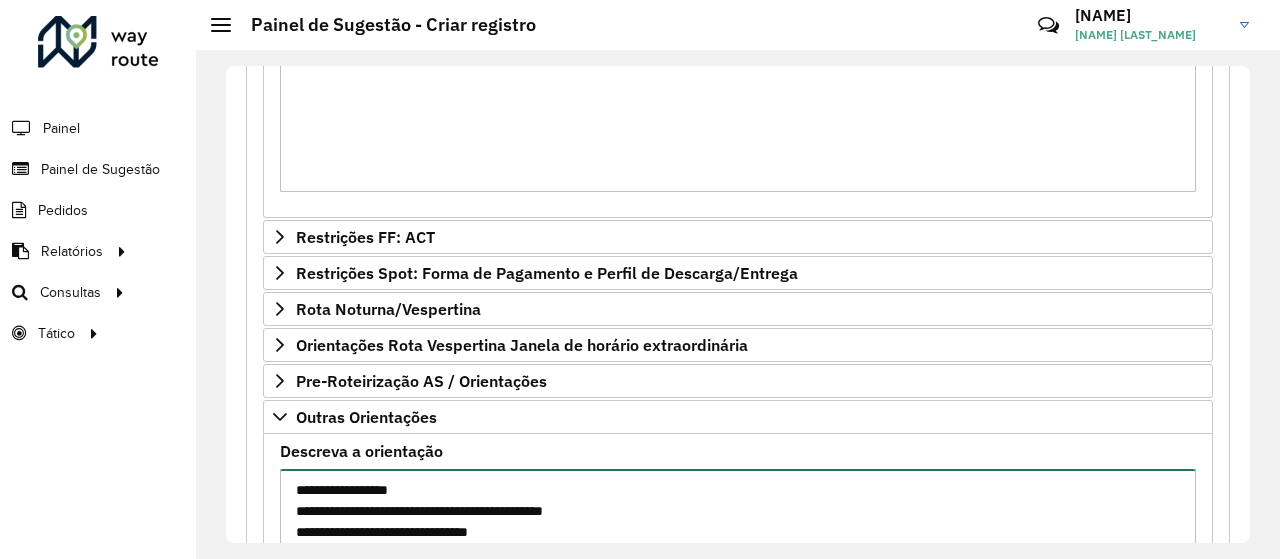 scroll, scrollTop: 1373, scrollLeft: 0, axis: vertical 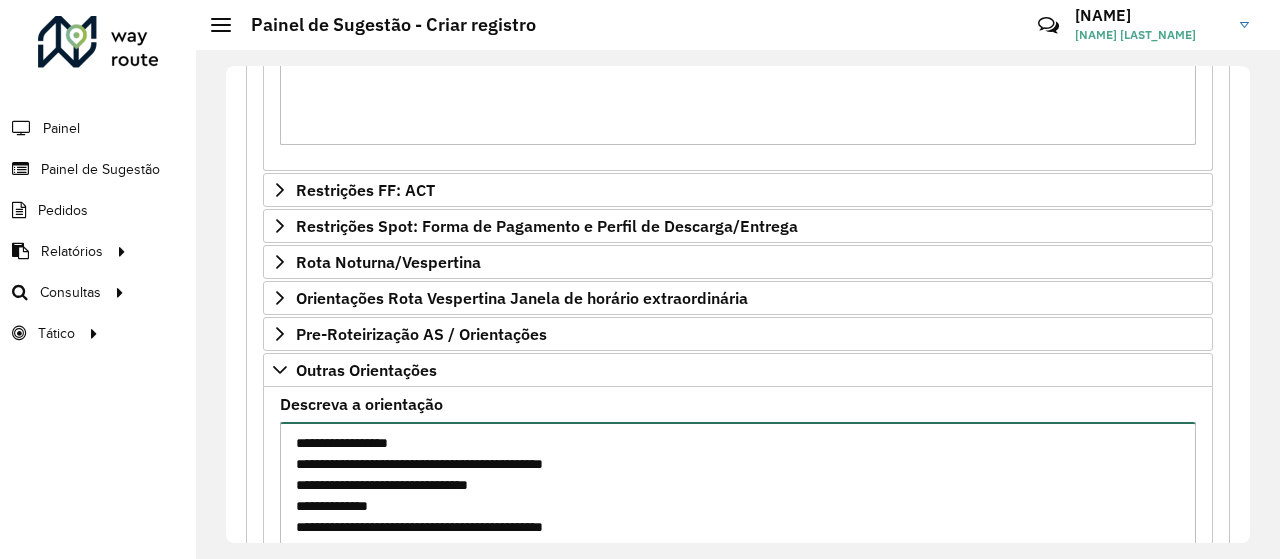 click on "**********" at bounding box center (738, 506) 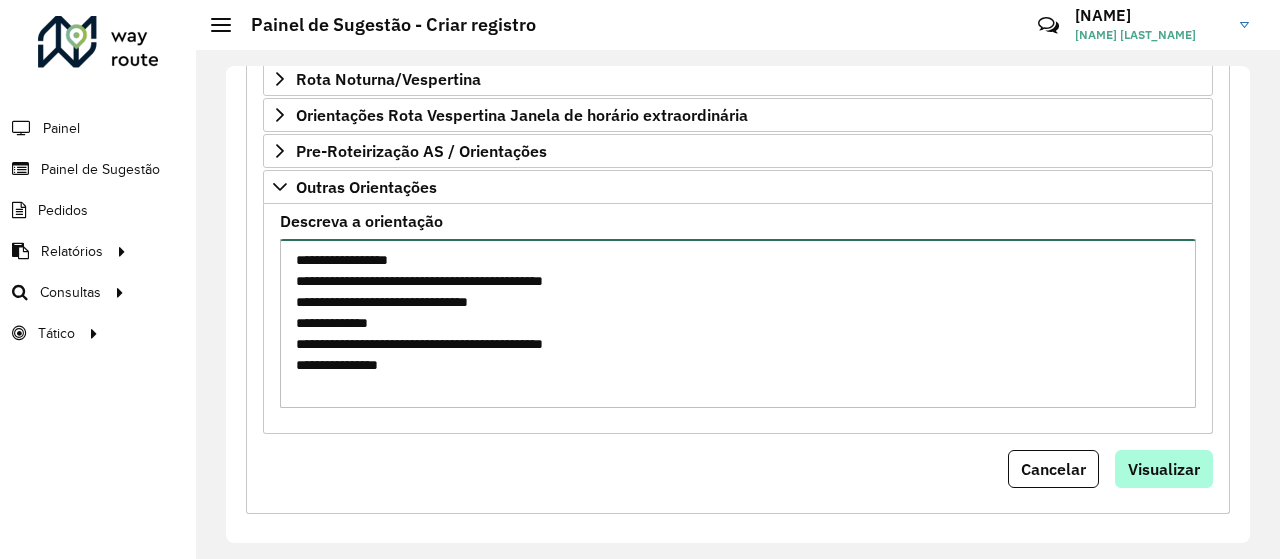 type on "**********" 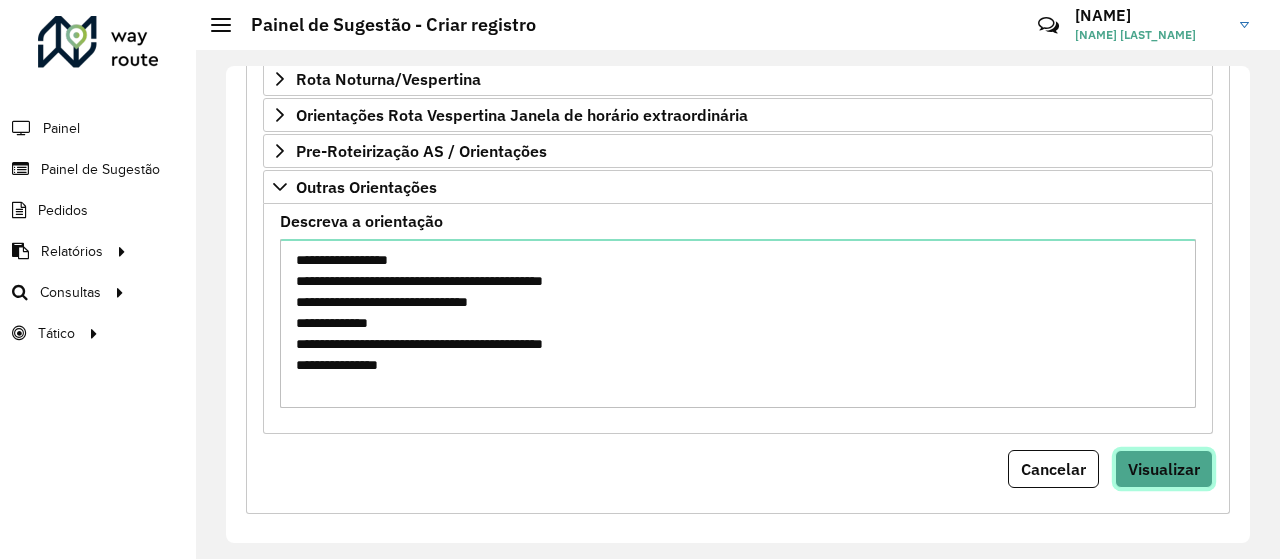 click on "Visualizar" at bounding box center [1164, 469] 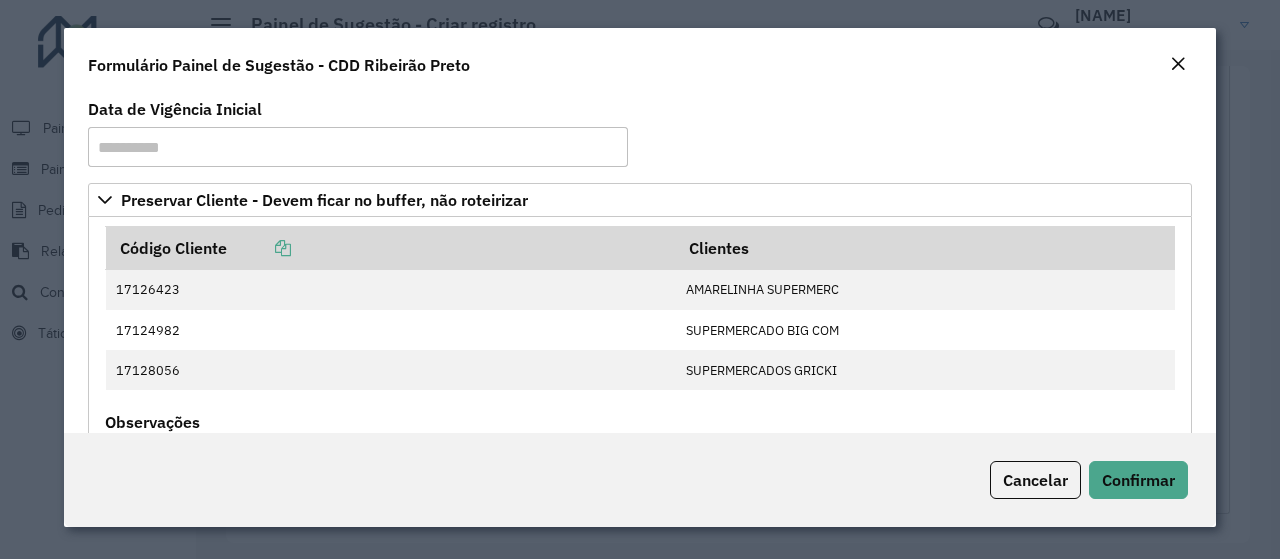 click on "Aguarde...  Pop-up bloqueado!  Seu navegador bloqueou automáticamente a abertura de uma nova janela.   Acesse as configurações e adicione o endereço do sistema a lista de permissão.   Fechar  Roteirizador AmbevTech Painel Painel de Sugestão Pedidos Relatórios Clientes Clientes fora malha Edição tempo atendimento Indicadores roteirização Pedidos agrupados Pedidos não Roteirizados Romaneio Roteirização Setor Veículos Consultas Roteirização Setores Tático Análise de Sessões Service Time Painel de Sugestão - Criar registro  Críticas? Dúvidas? Elogios? Sugestões? Entre em contato conosco!  [NAME] [NAME] [LAST_NAME]  Selecione um depósito  * Selecione uma opção × CDD Ribeirão Preto × Formulário Painel de Sugestão
Cadastro Painel de sugestão de roteirização:
Informe a data de inicio, fim e preencha corretamente os campos abaixo.
Ao final, você irá pré-visualizar o formulário antes de concluir o cadastro.
* 3" at bounding box center (640, 279) 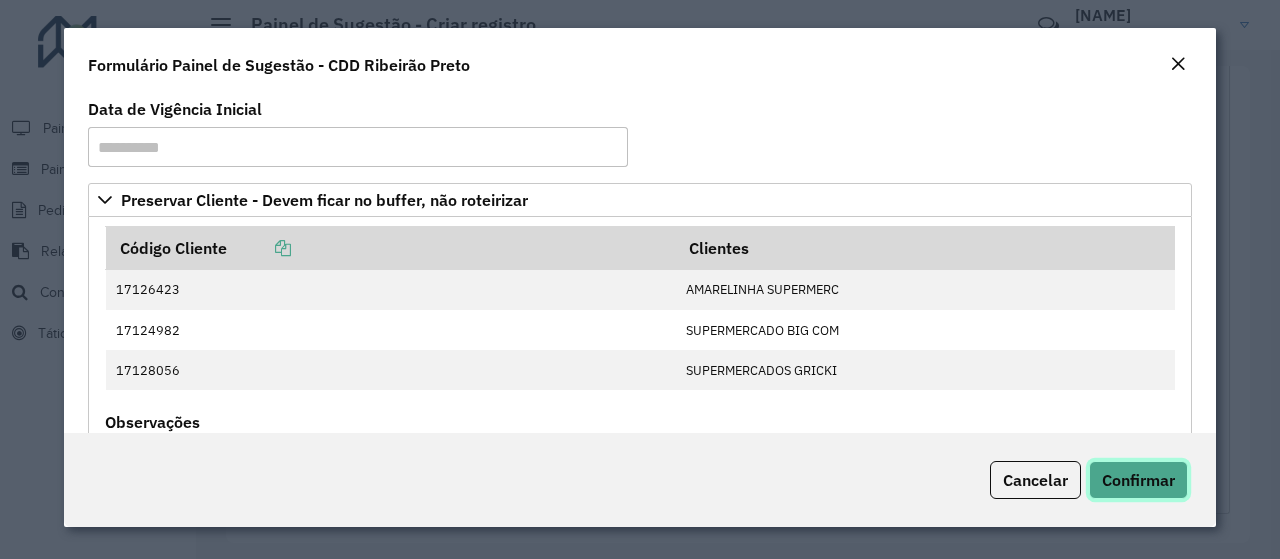 click on "Confirmar" 